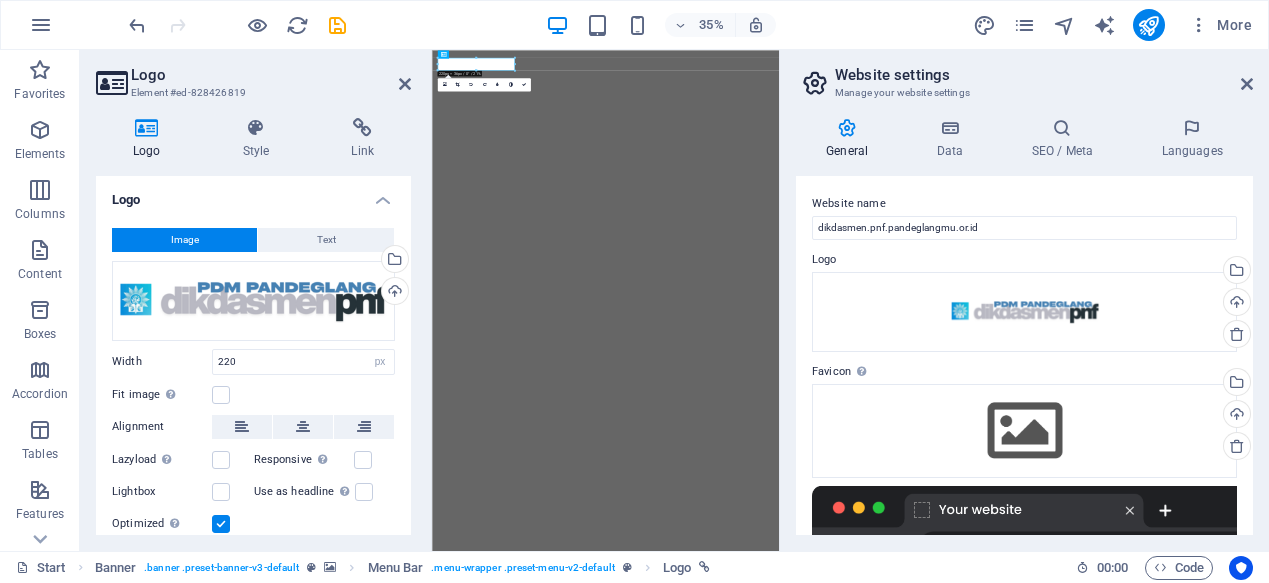 select on "px" 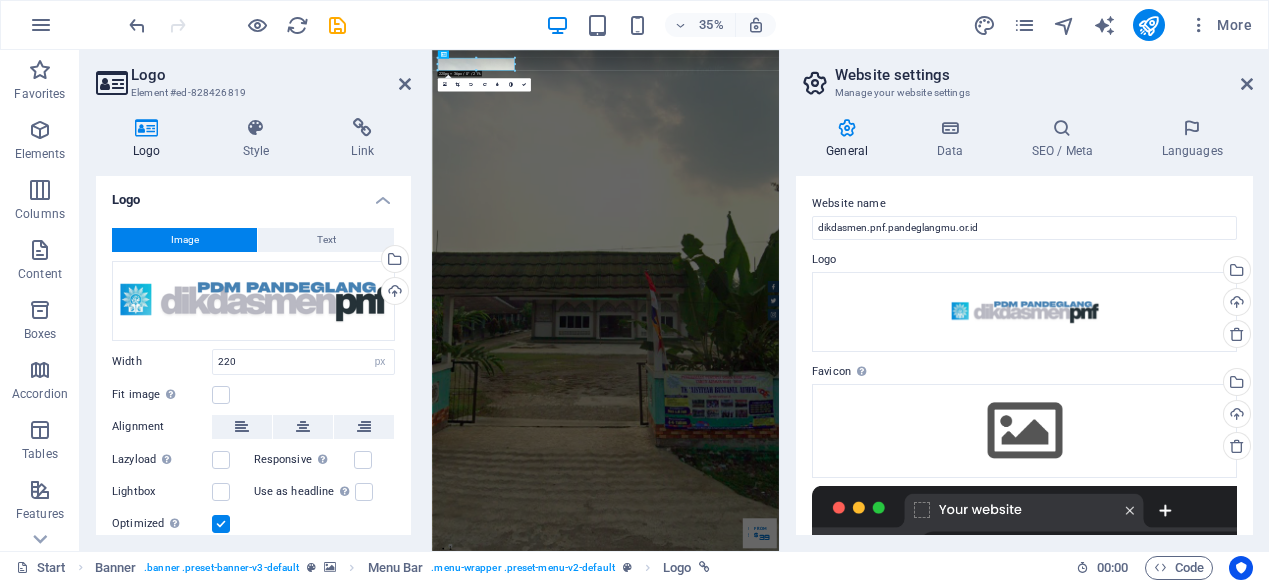 scroll, scrollTop: 0, scrollLeft: 0, axis: both 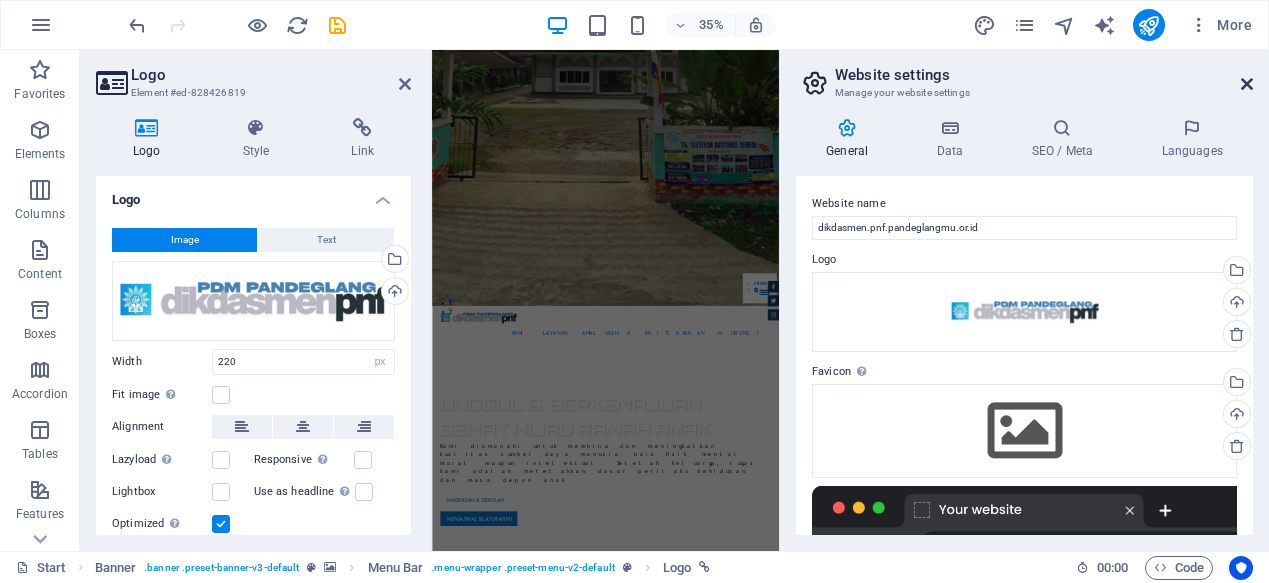 click at bounding box center [1247, 84] 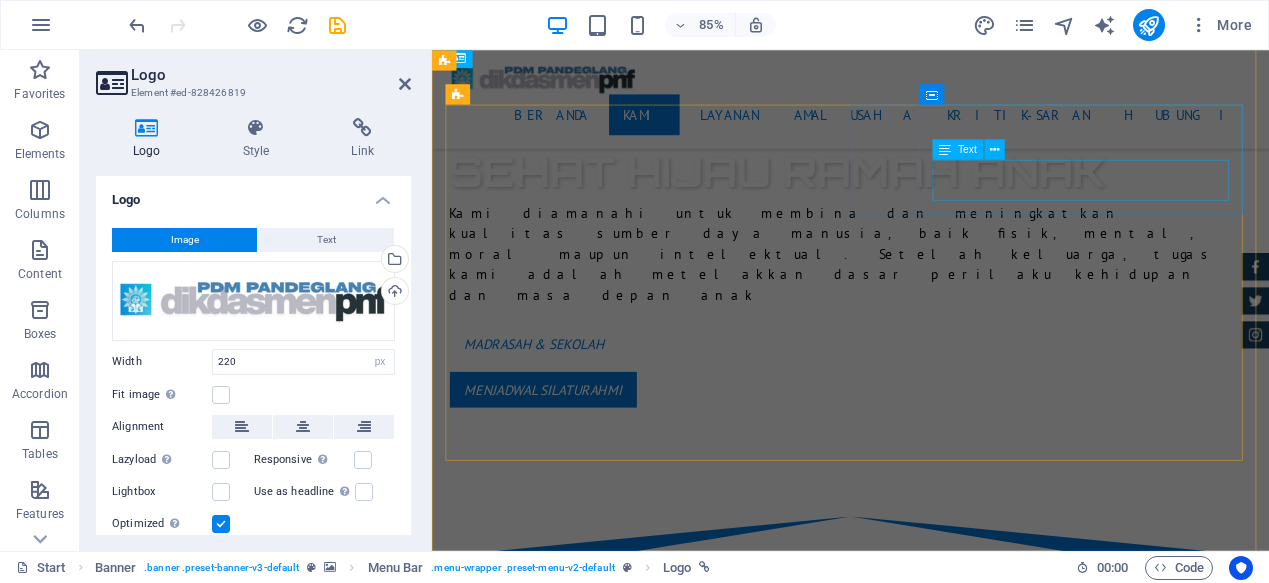 scroll, scrollTop: 770, scrollLeft: 0, axis: vertical 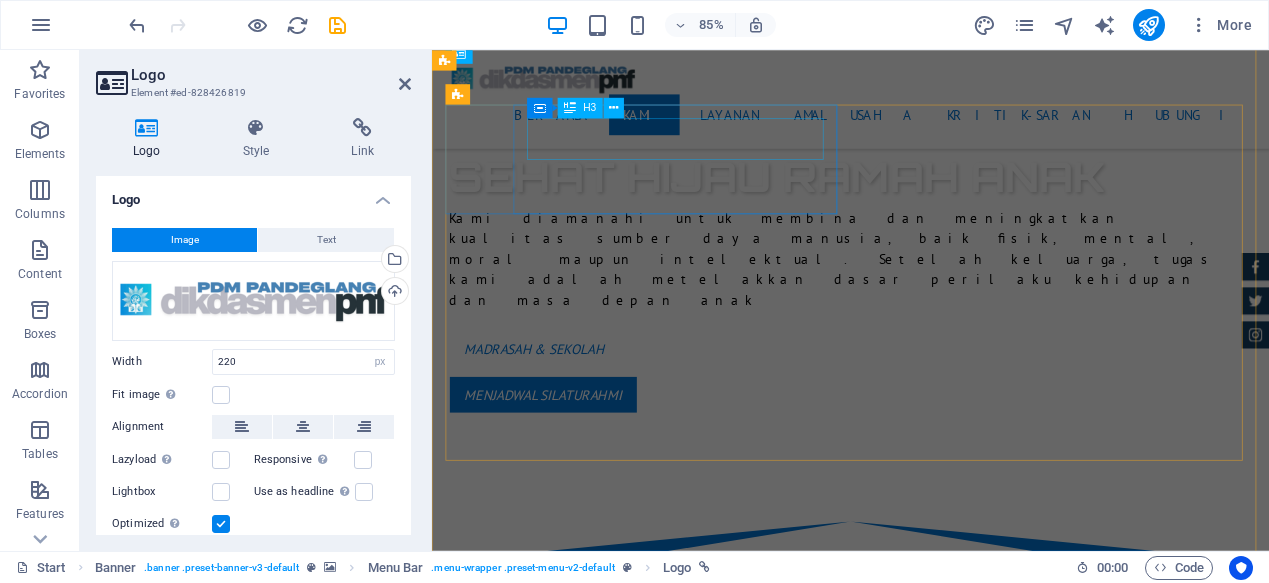 click on "Certified Dealership" at bounding box center [925, 1079] 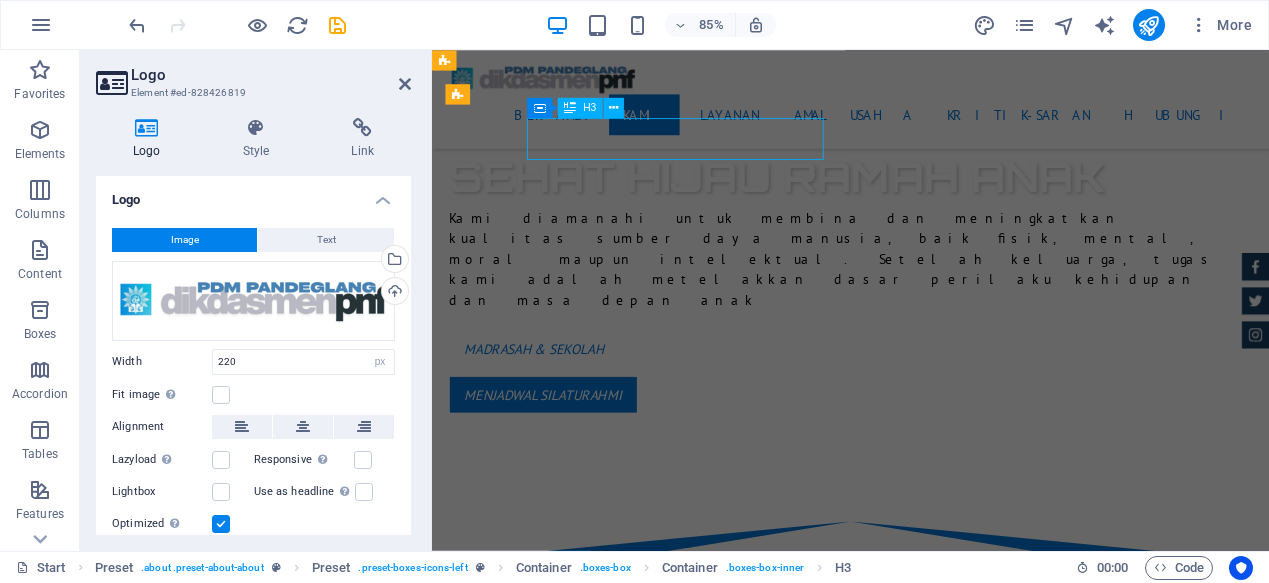 click on "Certified Dealership" at bounding box center [925, 1079] 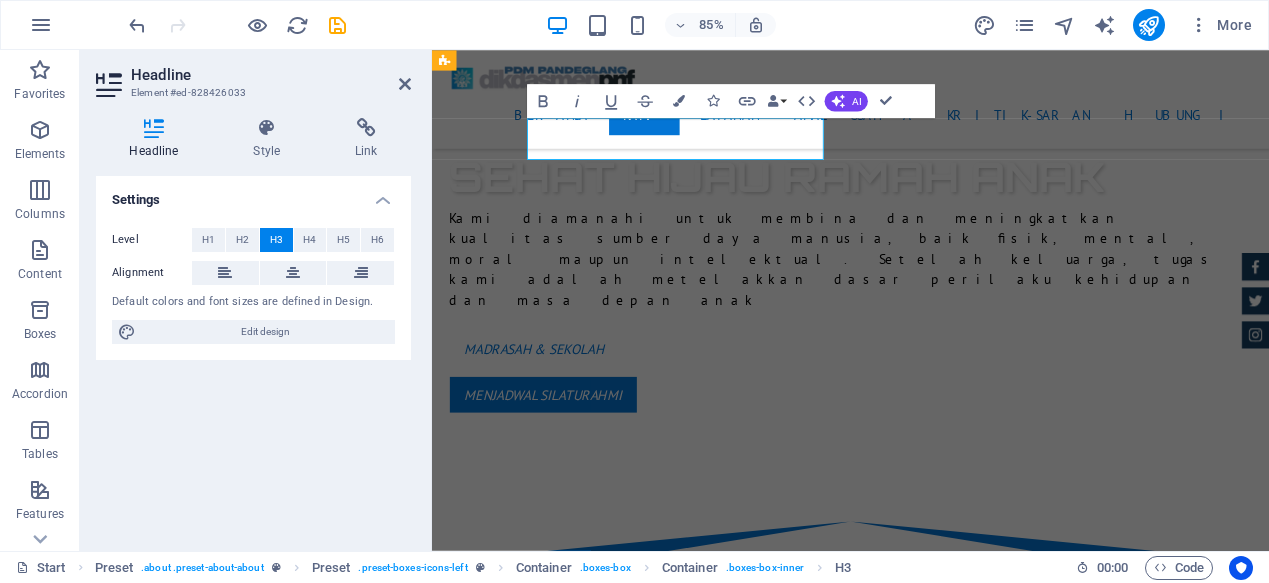 type 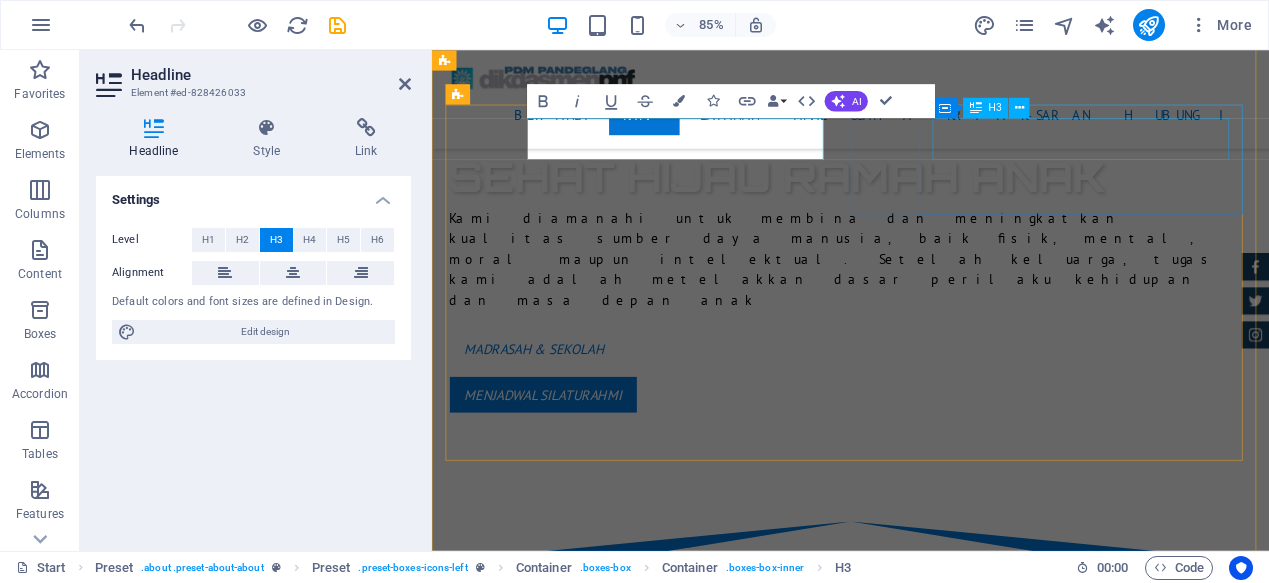 click on "Best Price Guarantee" at bounding box center (925, 1305) 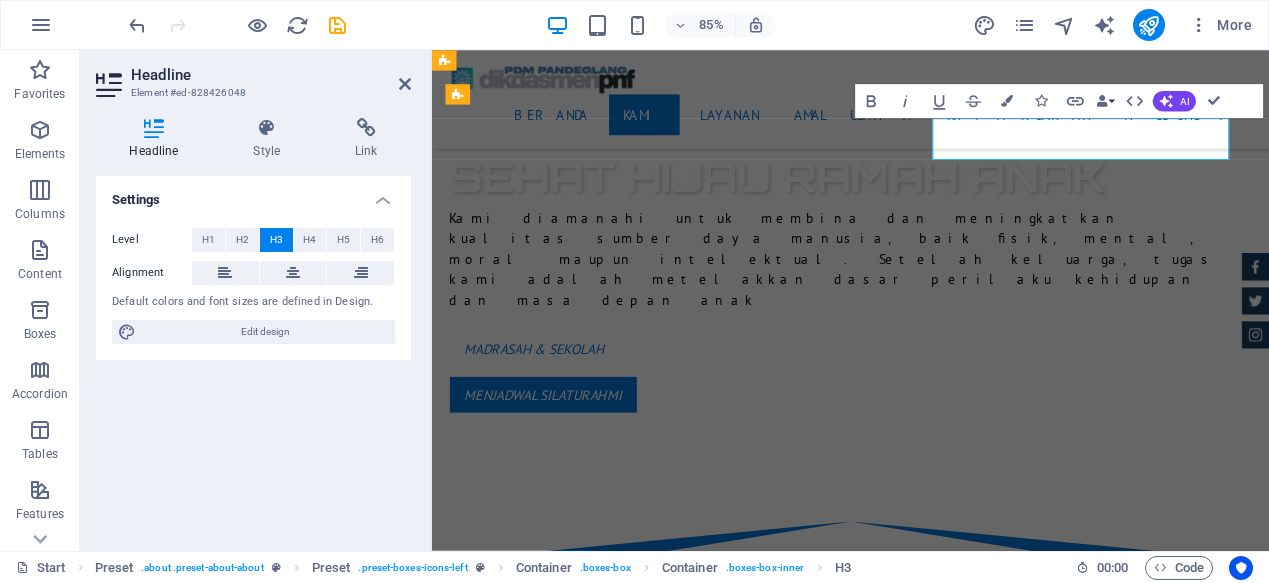 type 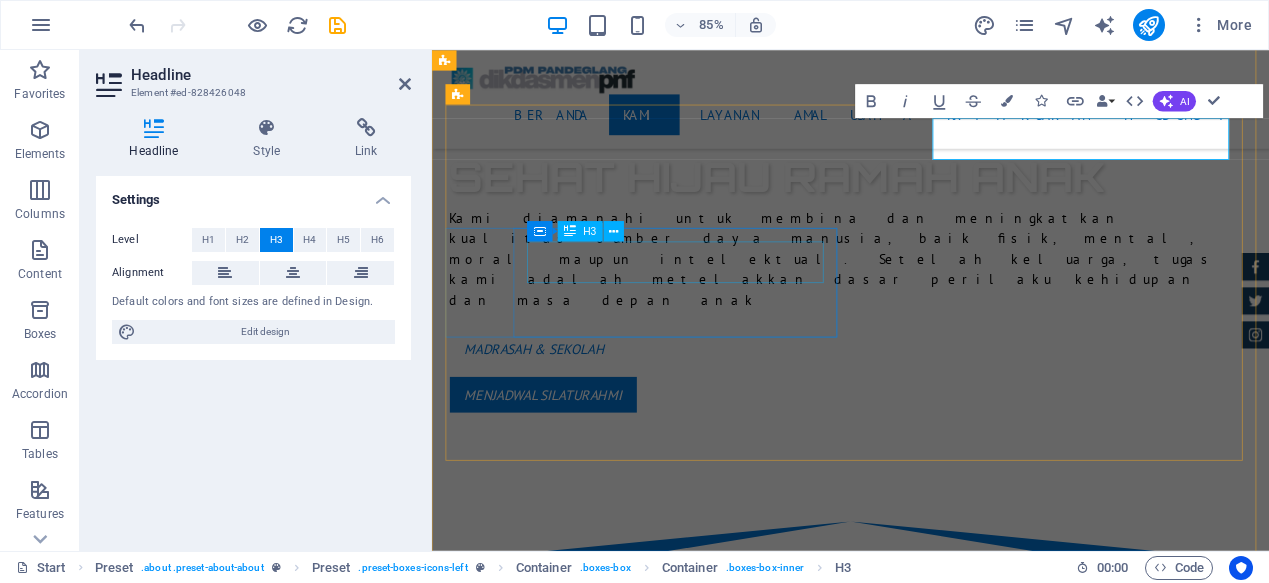 click on "24 Month Warranty" at bounding box center [925, 1531] 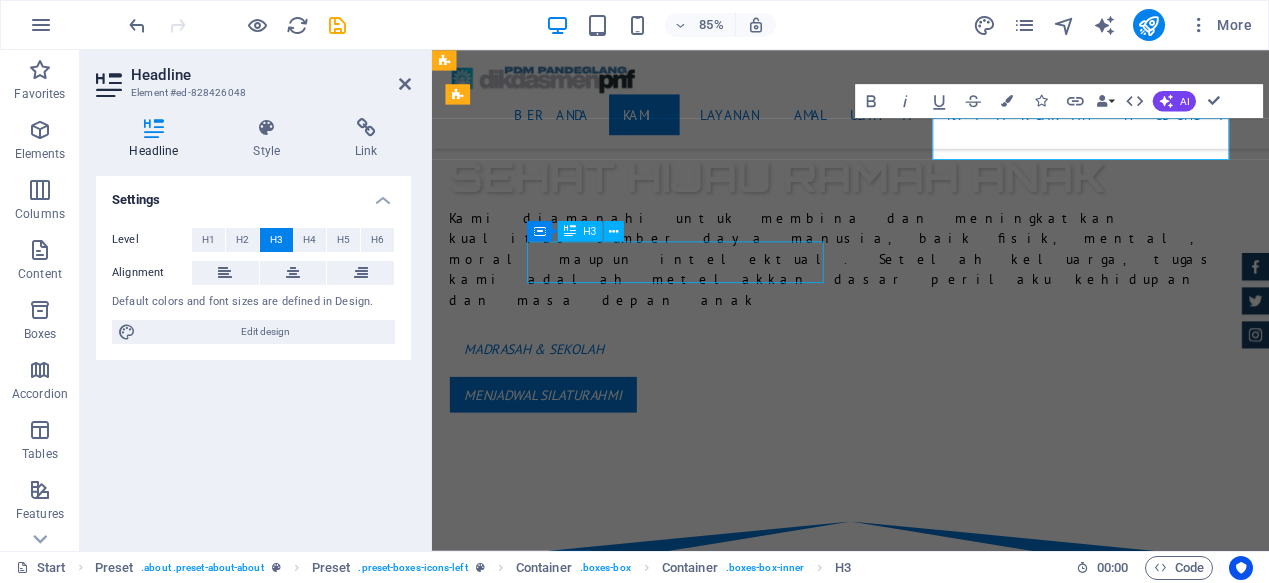 click on "24 Month Warranty" at bounding box center (925, 1531) 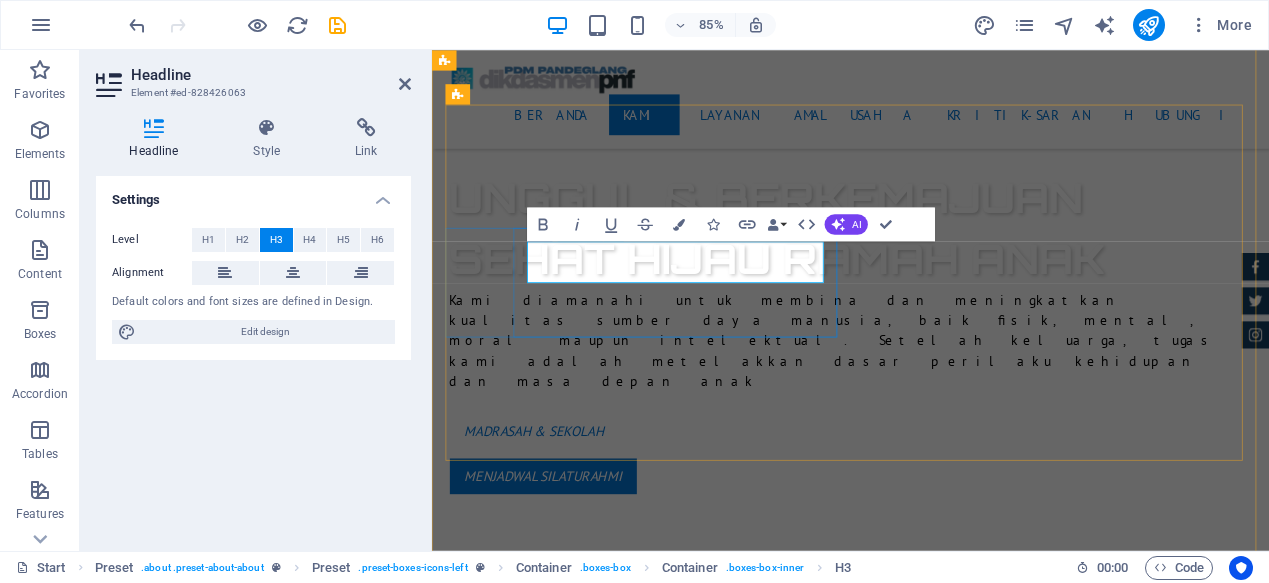 type 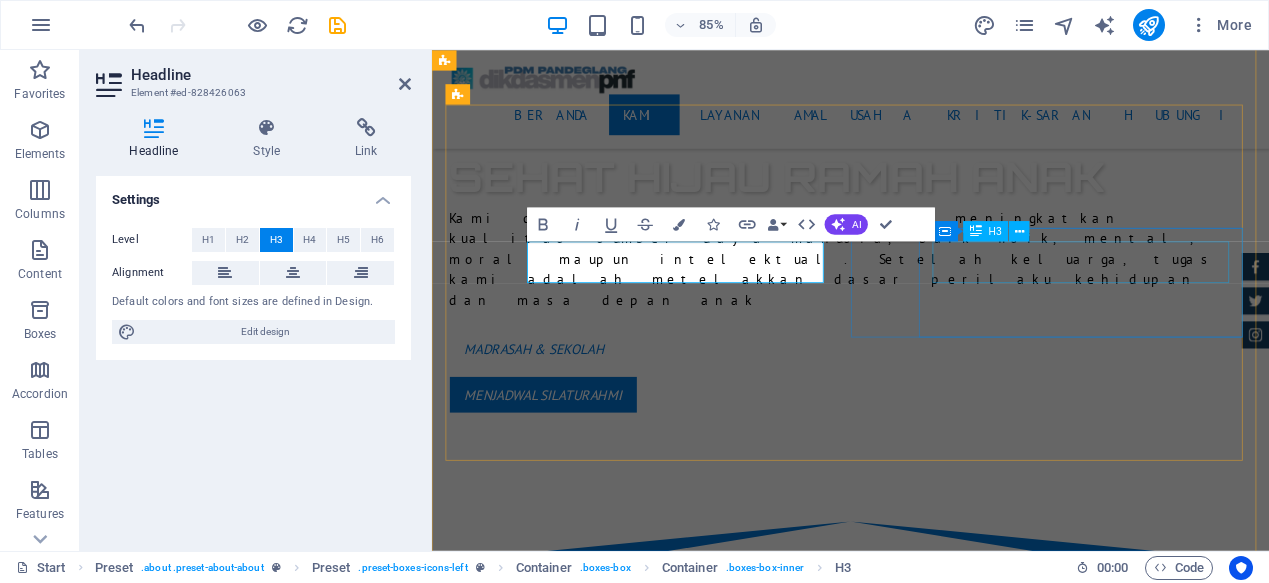 click on "24 Month Warranty" at bounding box center [925, 1757] 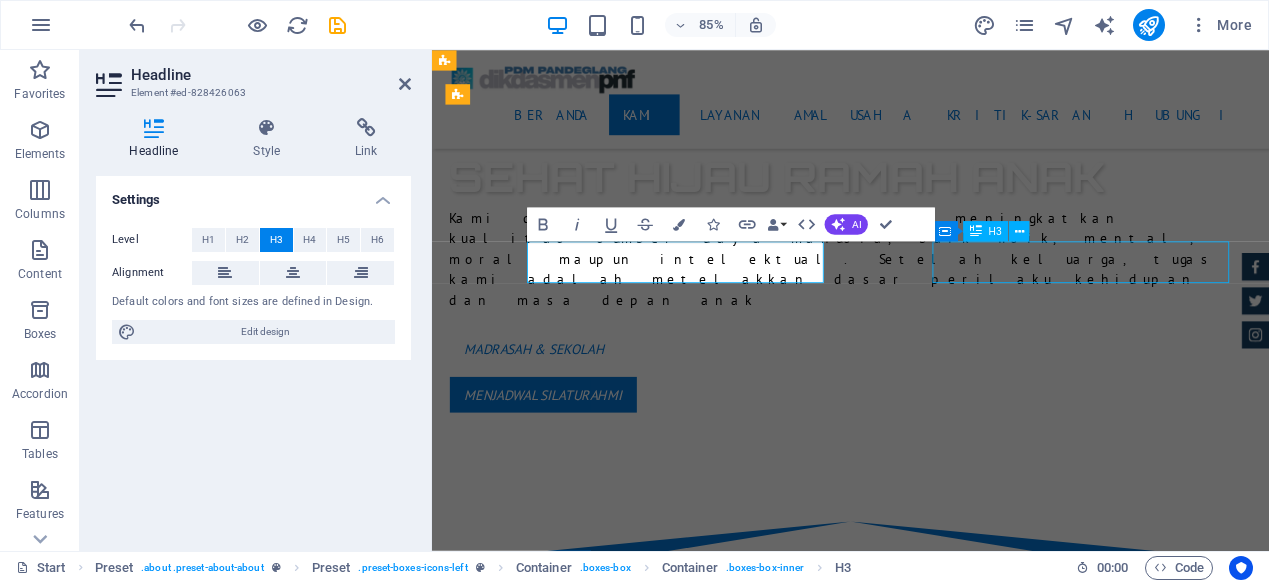 click on "24 Month Warranty" at bounding box center (925, 1757) 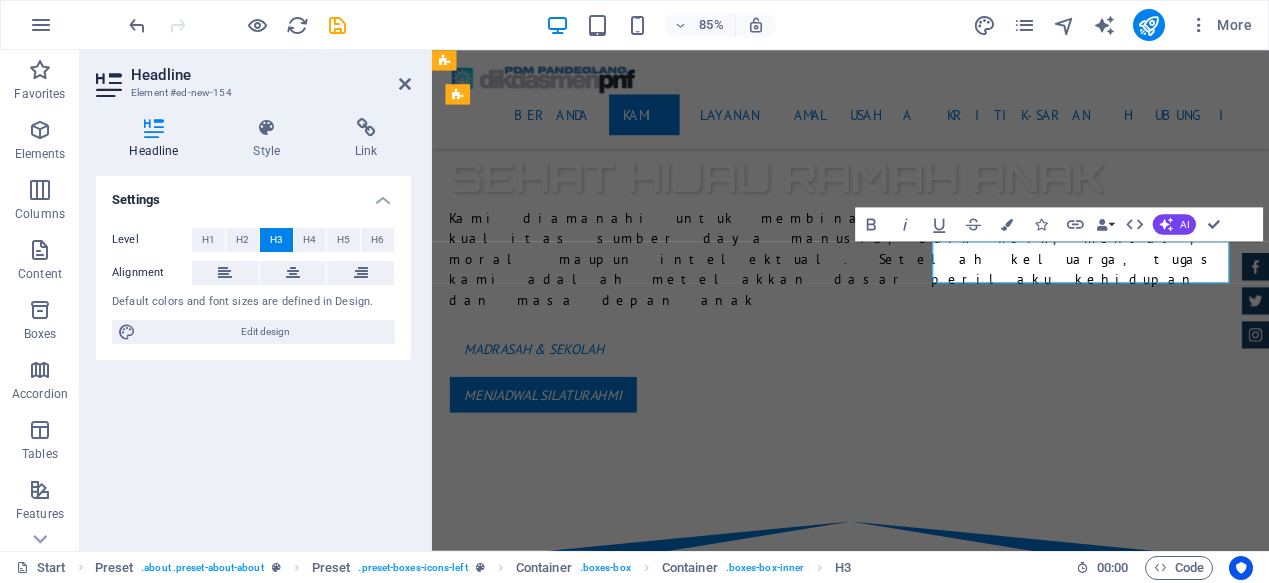 type 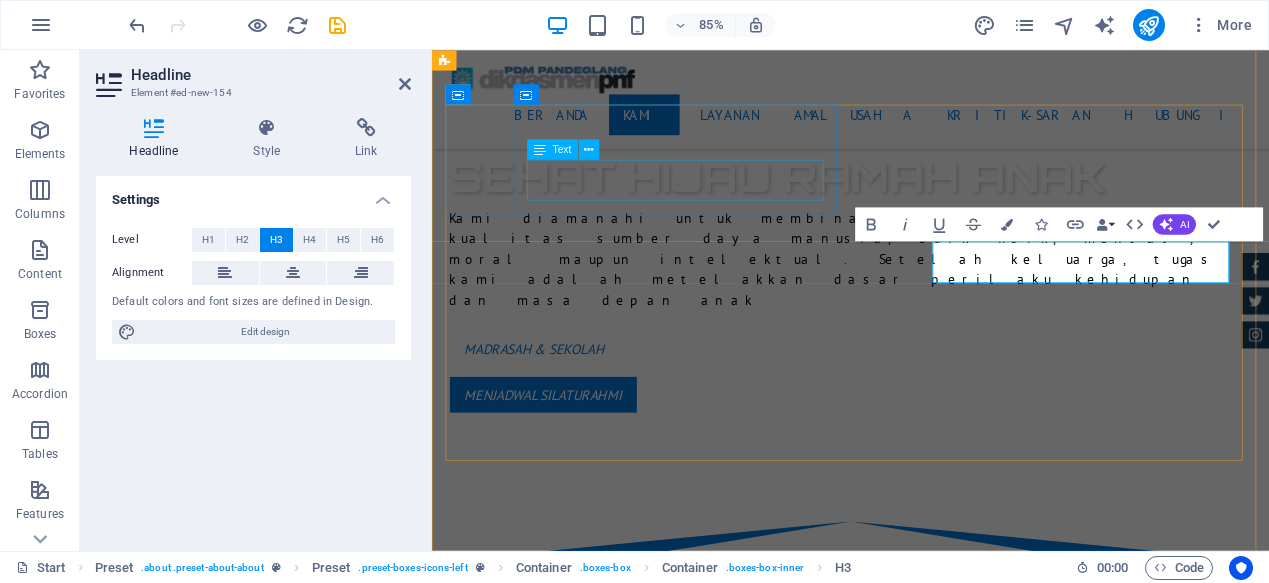 click on "Lorem ipsum dolor sit amet, consectetur adipisicing elit. Veritatis, dolorem!" at bounding box center (925, 1132) 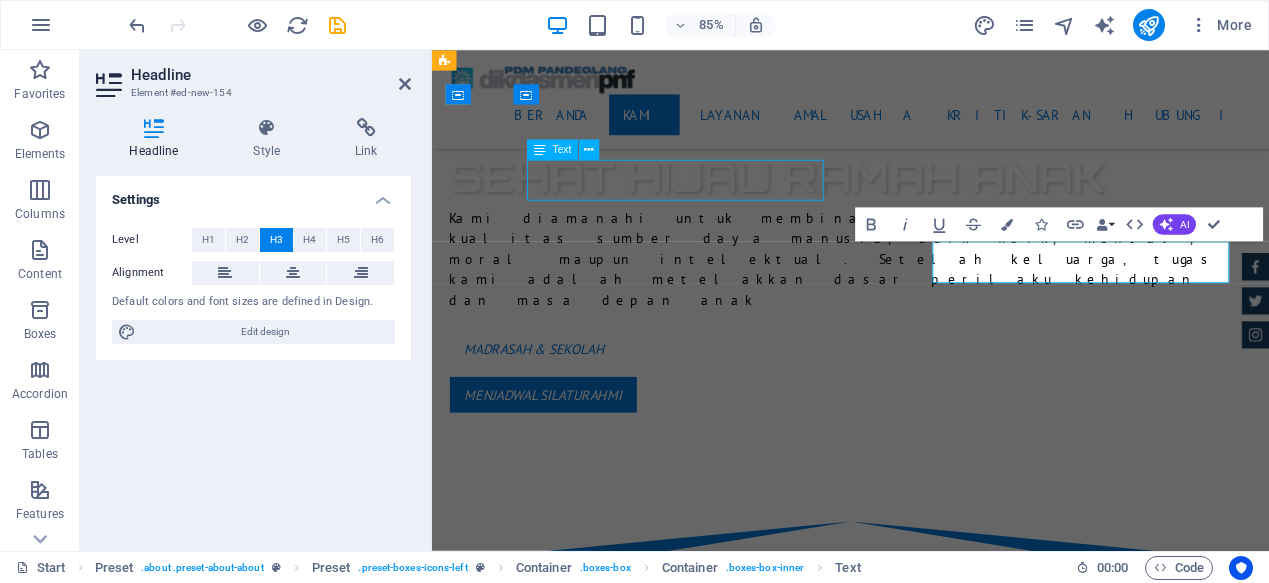 click on "Lorem ipsum dolor sit amet, consectetur adipisicing elit. Veritatis, dolorem!" at bounding box center [925, 1132] 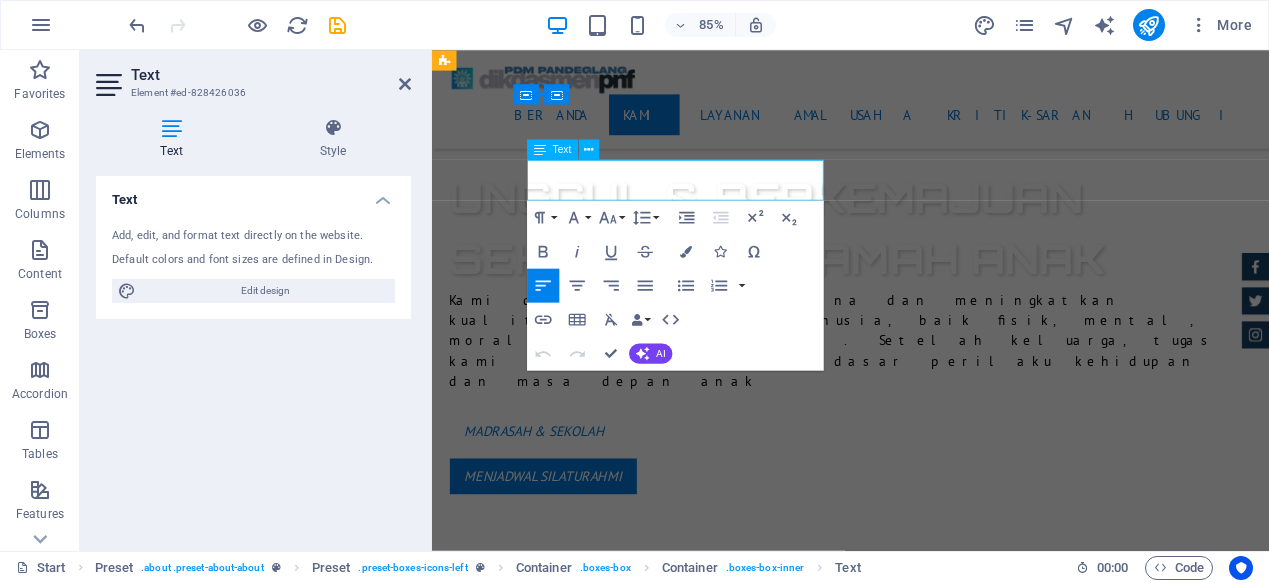 click on "Lorem ipsum dolor sit amet, consectetur adipisicing elit. Veritatis, dolorem!" at bounding box center [925, 1228] 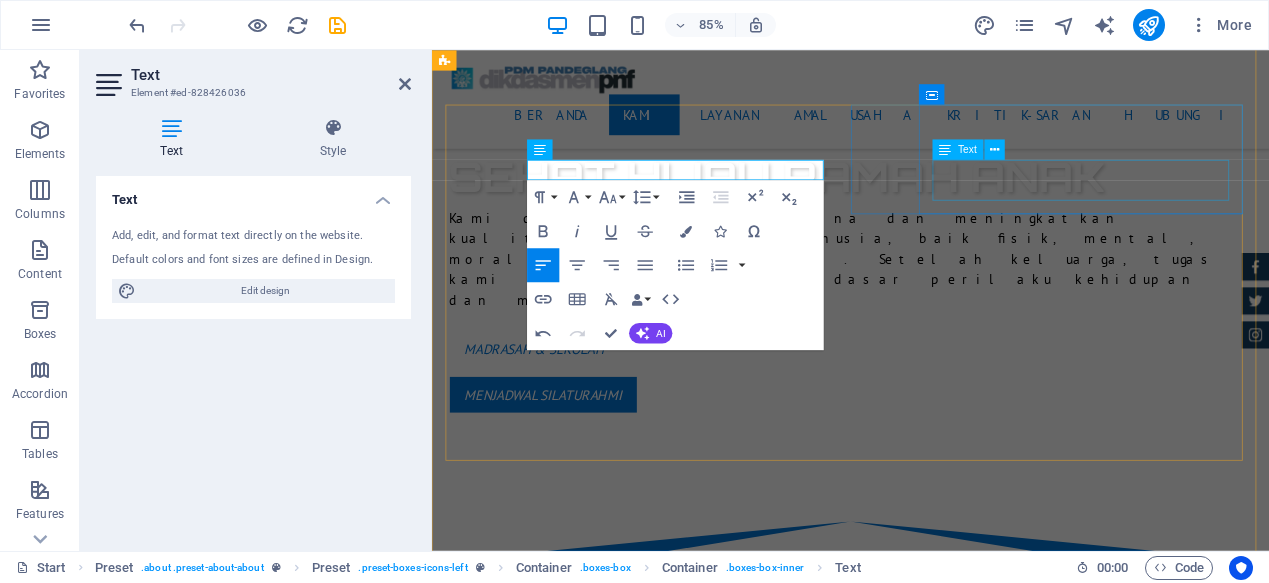 click on "Lorem ipsum dolor sit amet, consectetur adipisicing elit. Veritatis, dolorem!" at bounding box center (925, 1334) 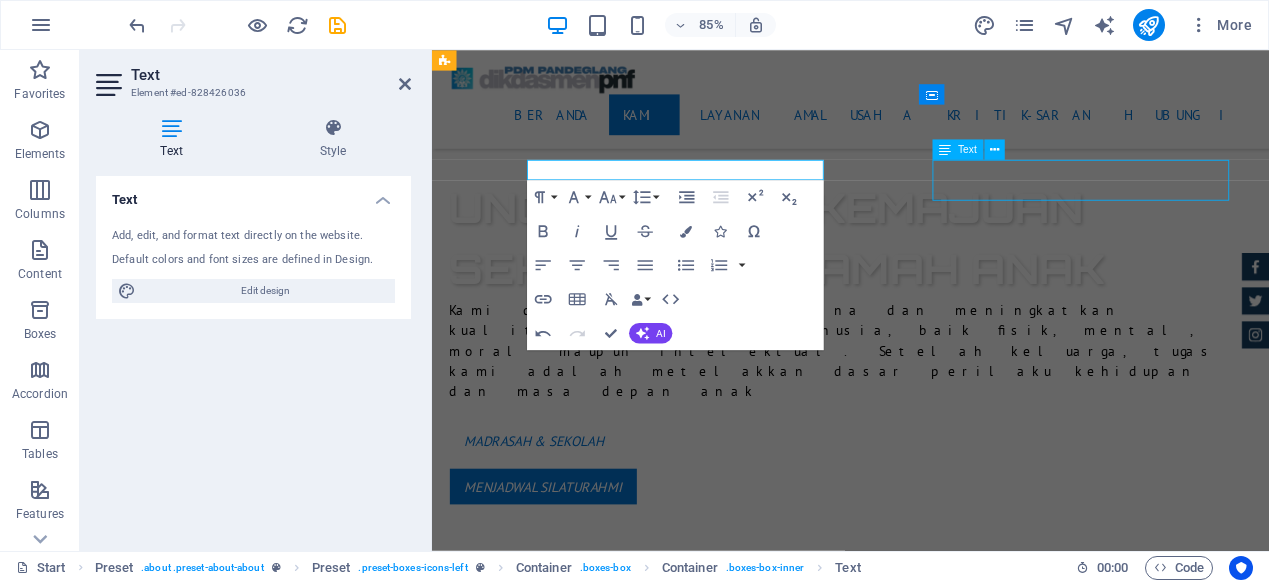 click at bounding box center [925, 1037] 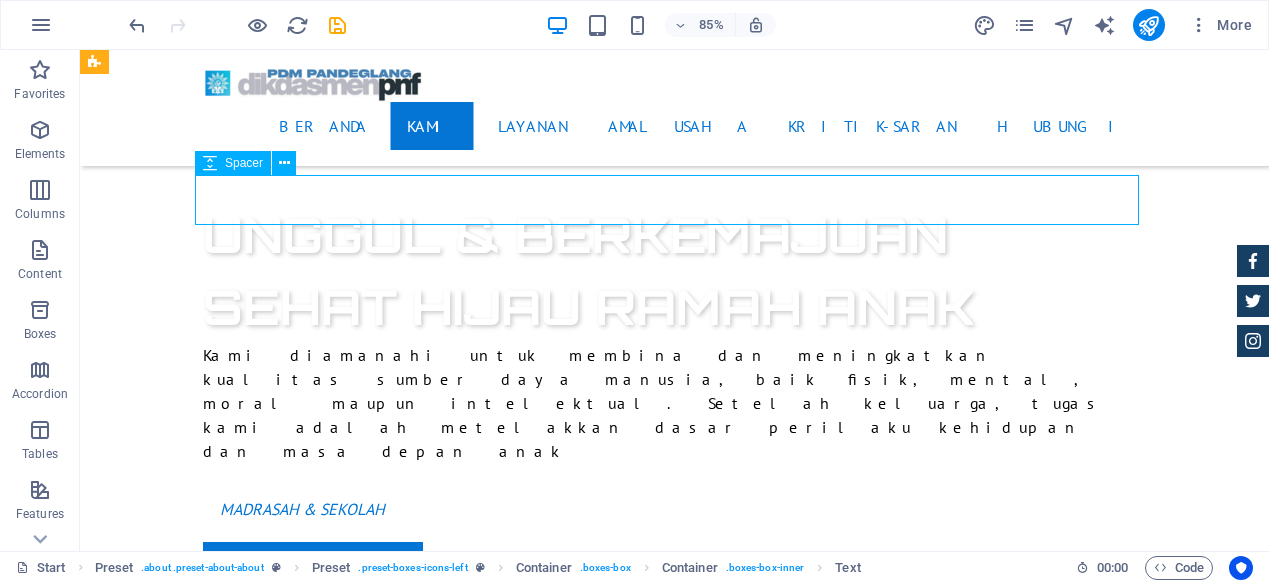 click at bounding box center [675, 1037] 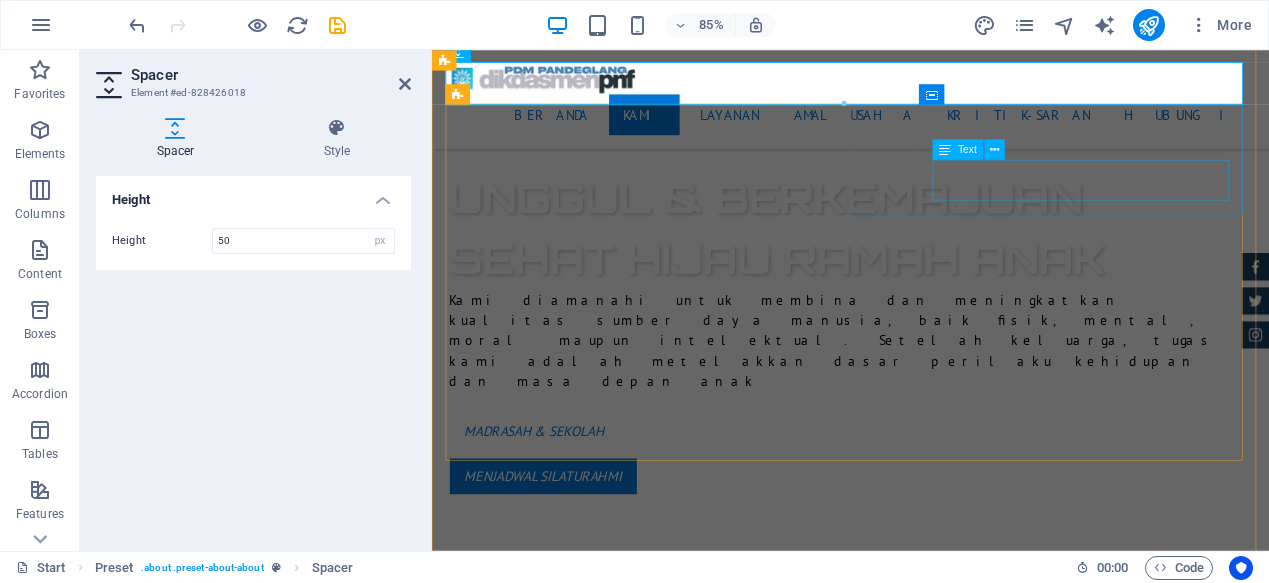 click on "Lorem ipsum dolor sit amet, consectetur adipisicing elit. Veritatis, dolorem!" at bounding box center (925, 1430) 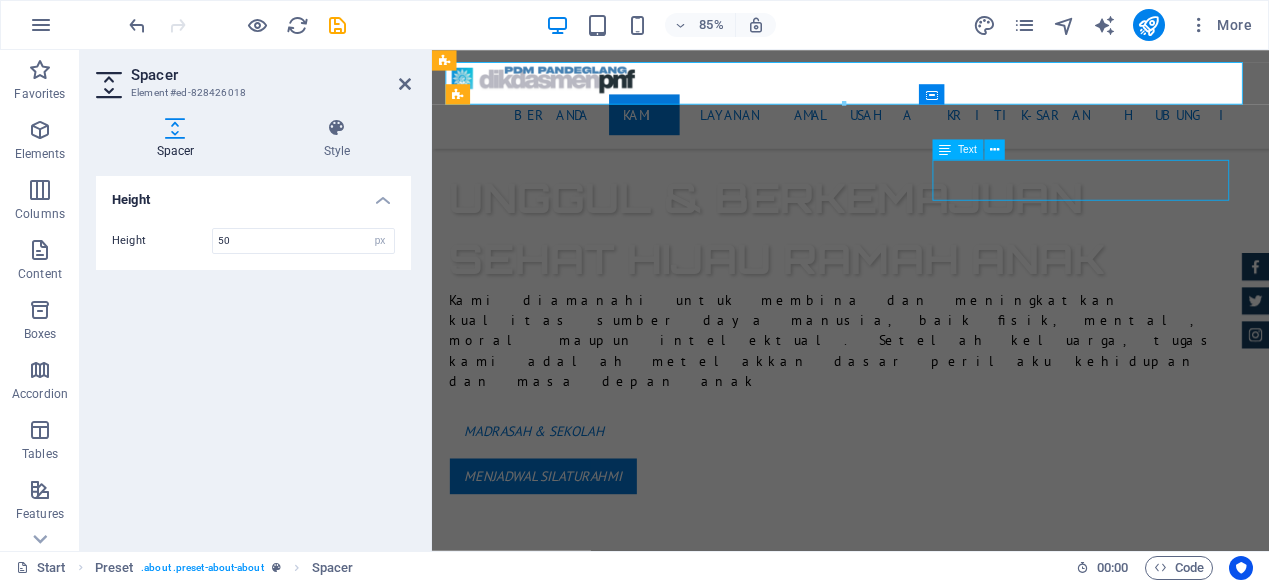 click on "Lorem ipsum dolor sit amet, consectetur adipisicing elit. Veritatis, dolorem!" at bounding box center (925, 1430) 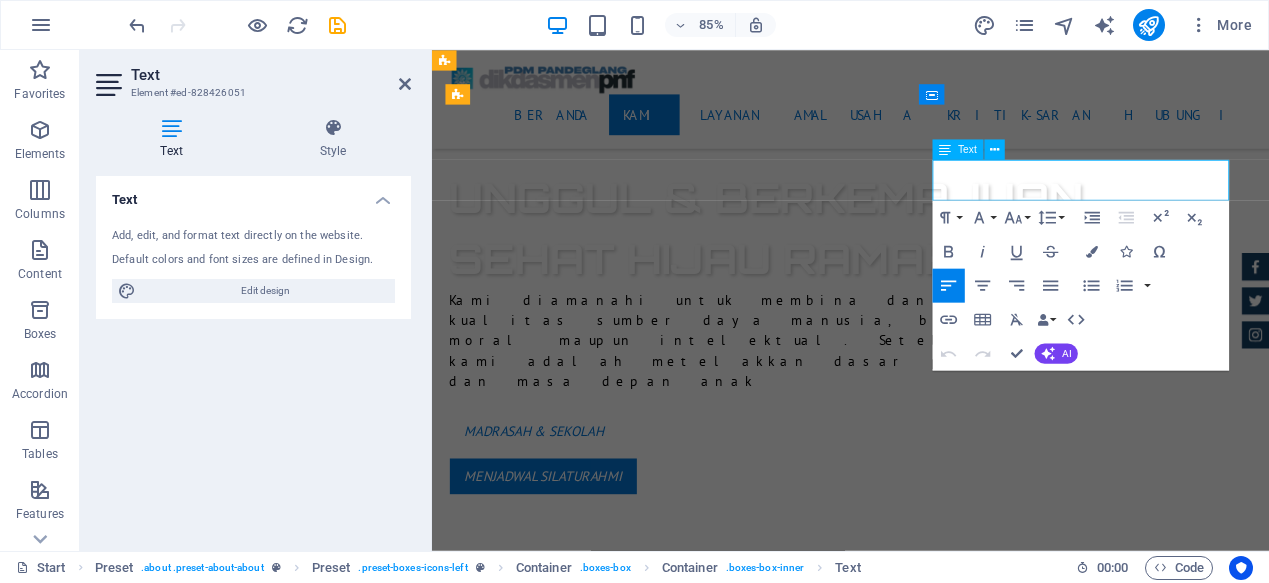 click on "Lorem ipsum dolor sit amet, consectetur adipisicing elit. Veritatis, dolorem!" at bounding box center [925, 1430] 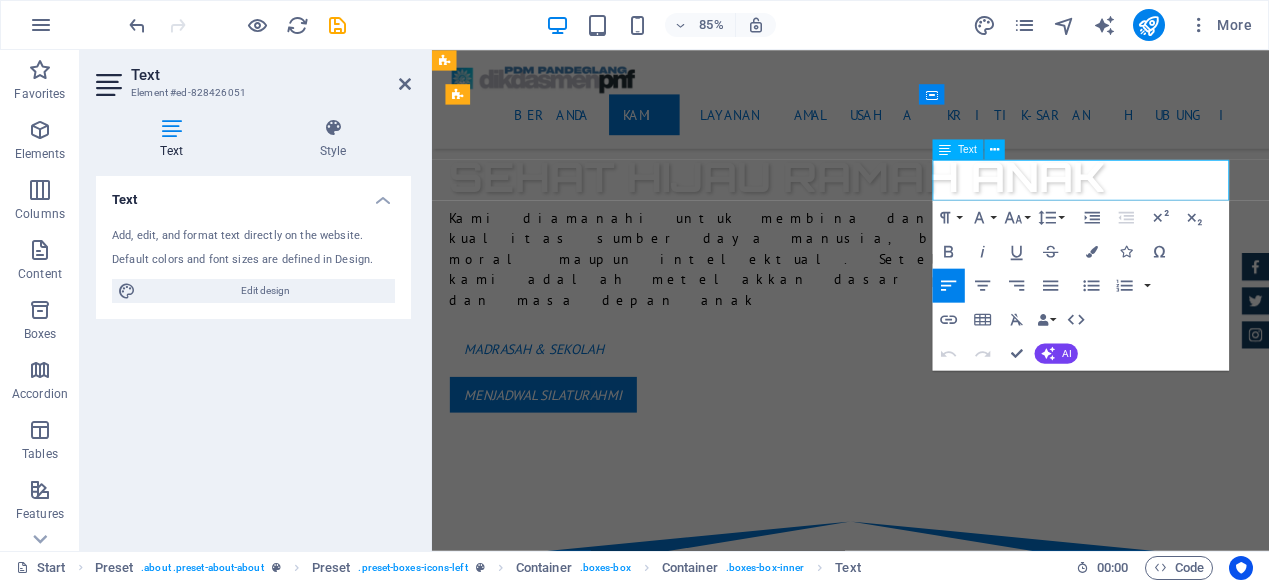 type 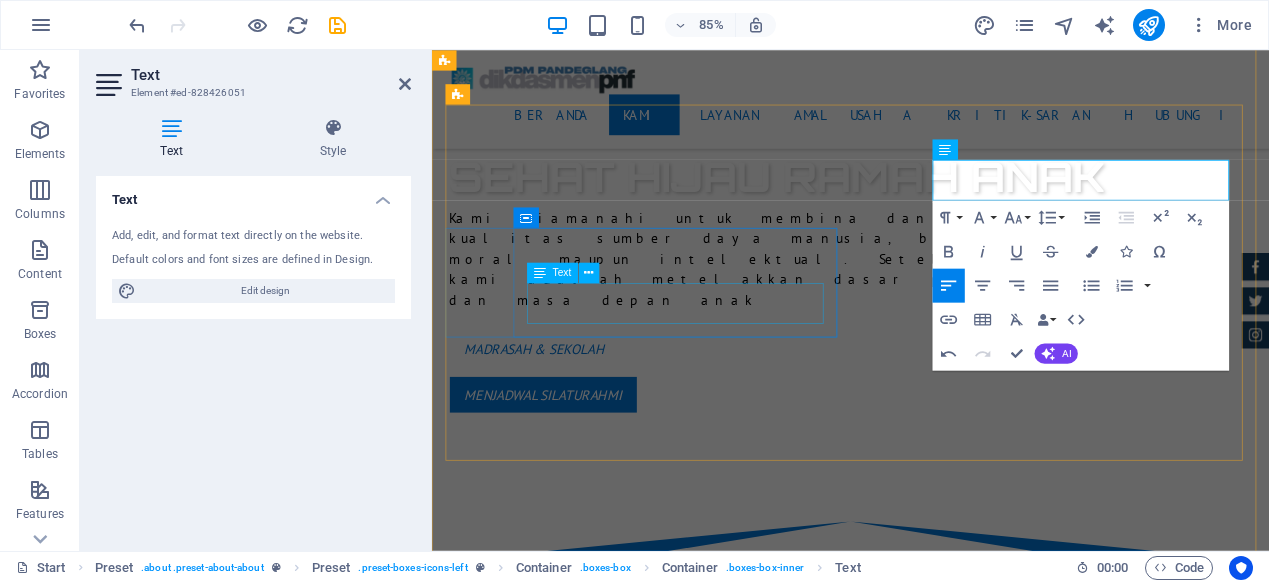 click on "Lorem ipsum dolor sit amet, consectetur adipisicing elit. Veritatis, dolorem!" at bounding box center (925, 1560) 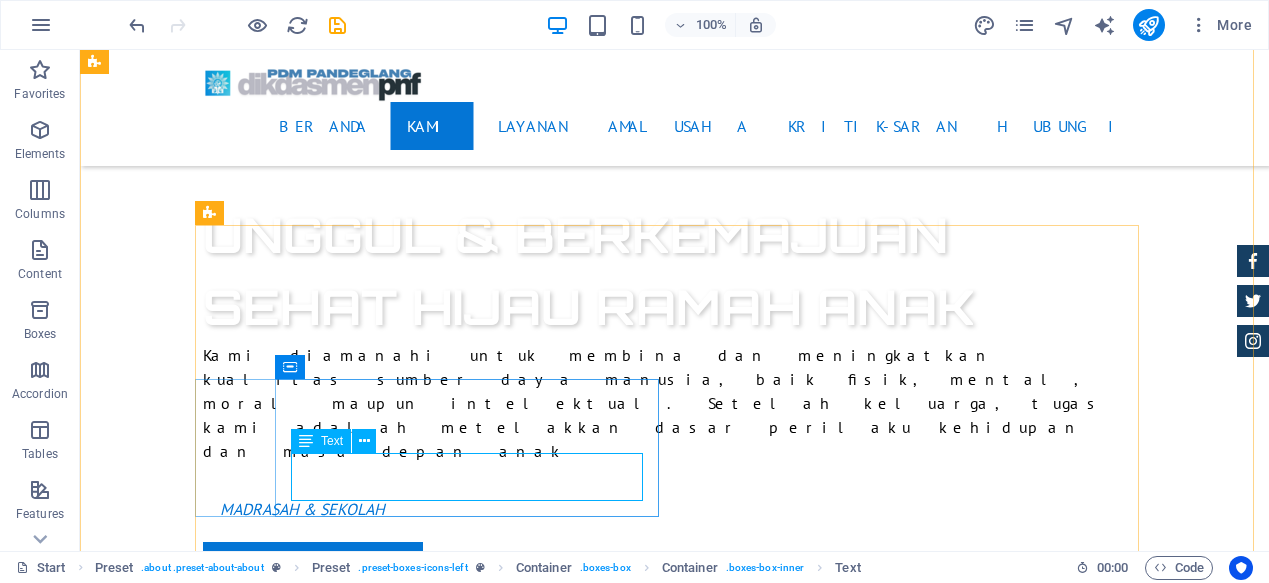 click on "Lorem ipsum dolor sit amet, consectetur adipisicing elit. Veritatis, dolorem!" at bounding box center [675, 1668] 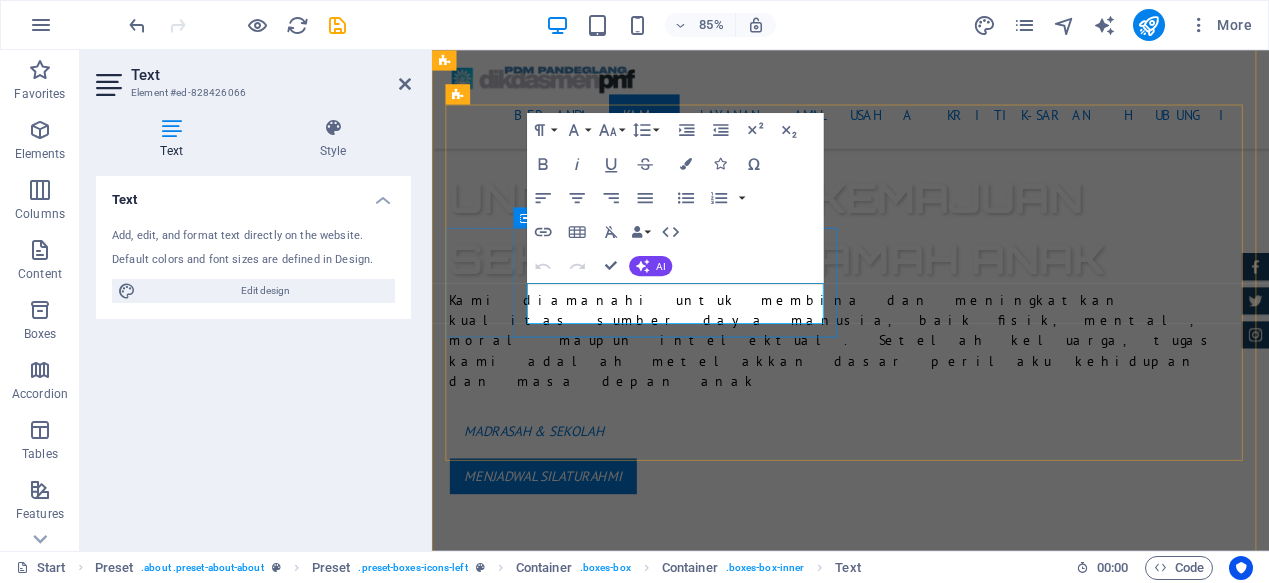 click on "Lorem ipsum dolor sit amet, consectetur adipisicing elit. Veritatis, dolorem!" at bounding box center [925, 1656] 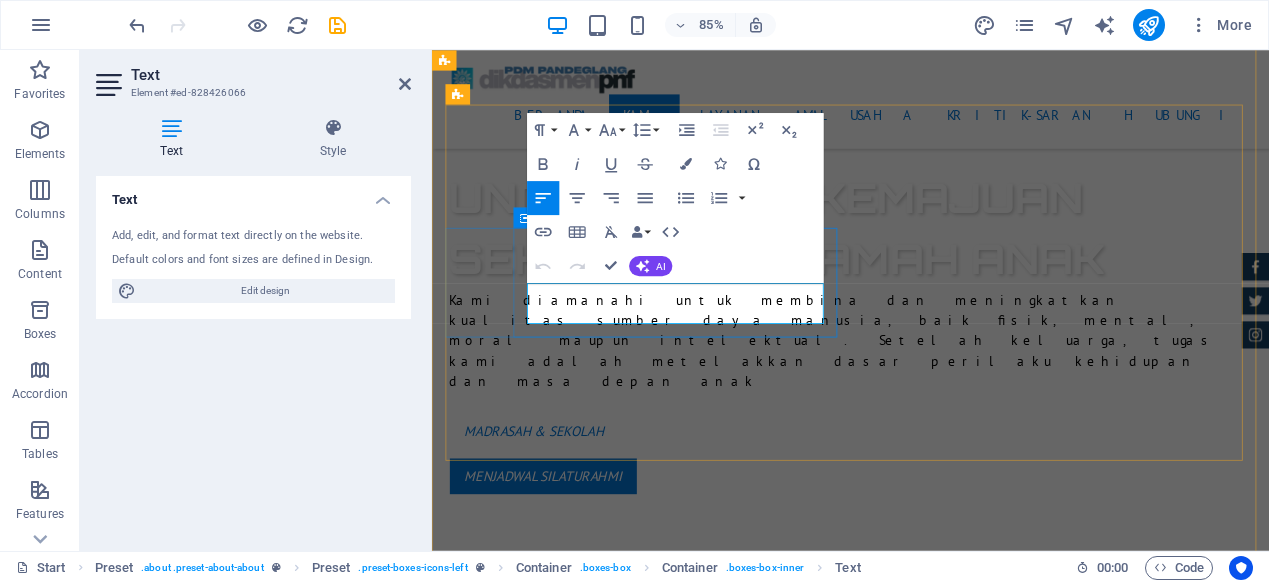 click on "Lorem ipsum dolor sit amet, consectetur adipisicing elit. Veritatis, dolorem!" at bounding box center [925, 1656] 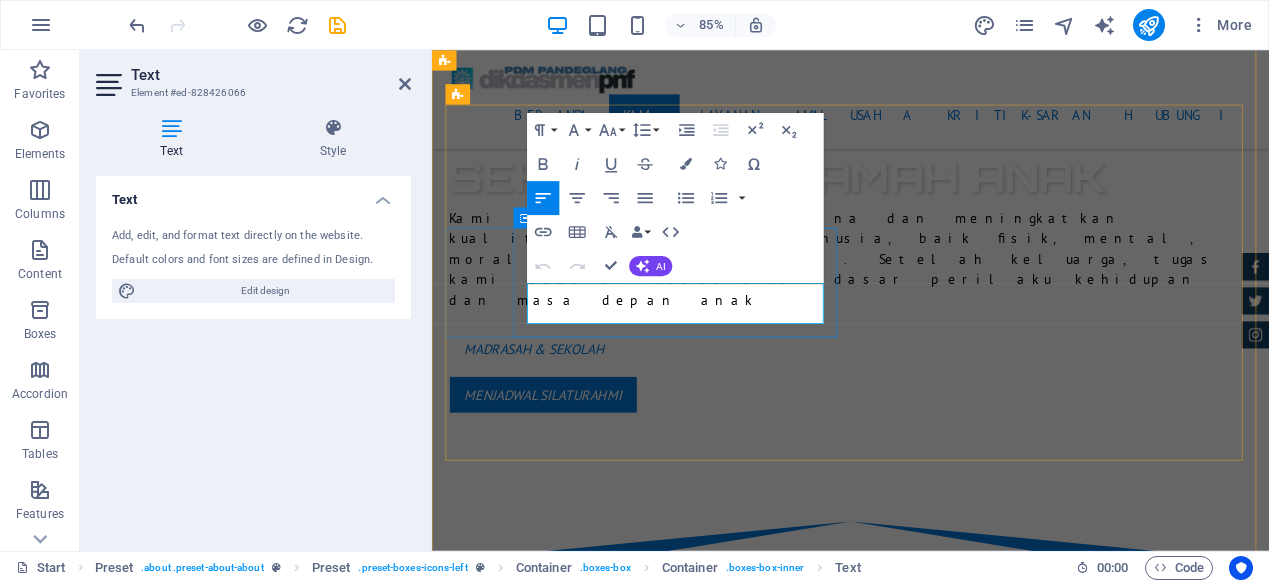 type 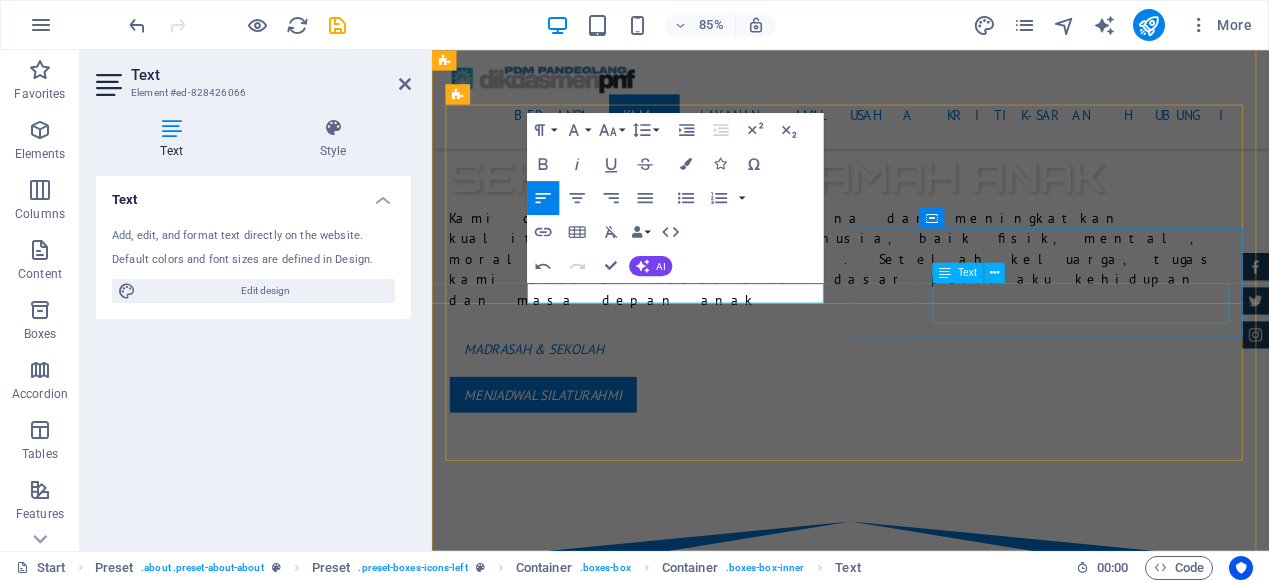 click on "Lorem ipsum dolor sit amet, consectetur adipisicing elit. Veritatis, dolorem!" at bounding box center [925, 1762] 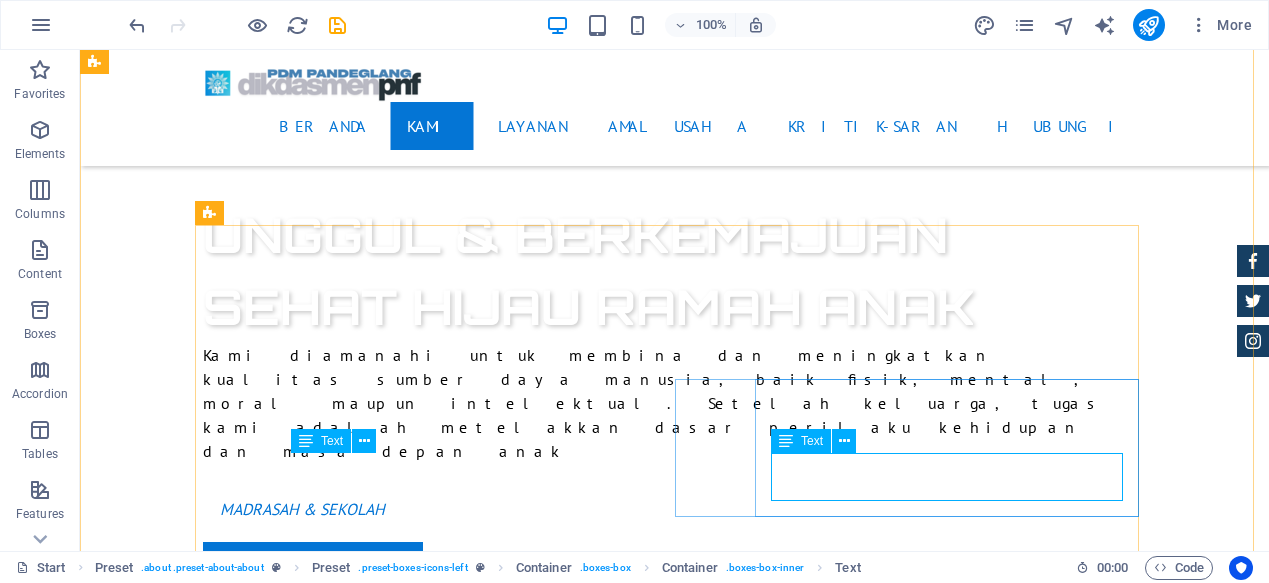 click on "Lorem ipsum dolor sit amet, consectetur adipisicing elit. Veritatis, dolorem!" at bounding box center [675, 1870] 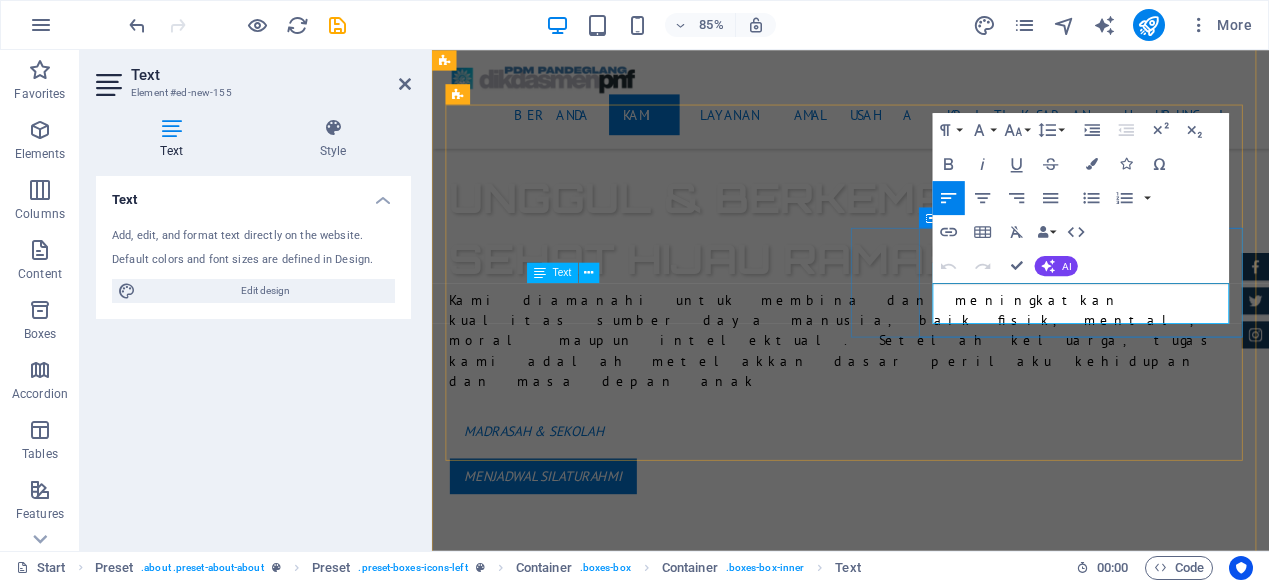 click on "Lorem ipsum dolor sit amet, consectetur adipisicing elit. Veritatis, dolorem!" at bounding box center [925, 1858] 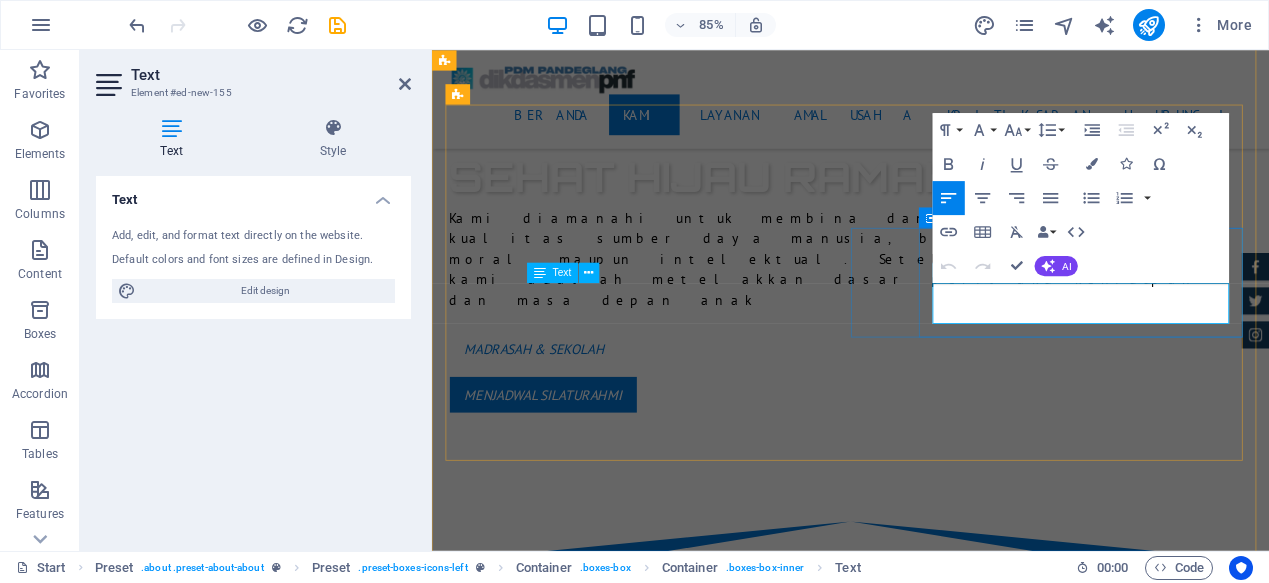 type 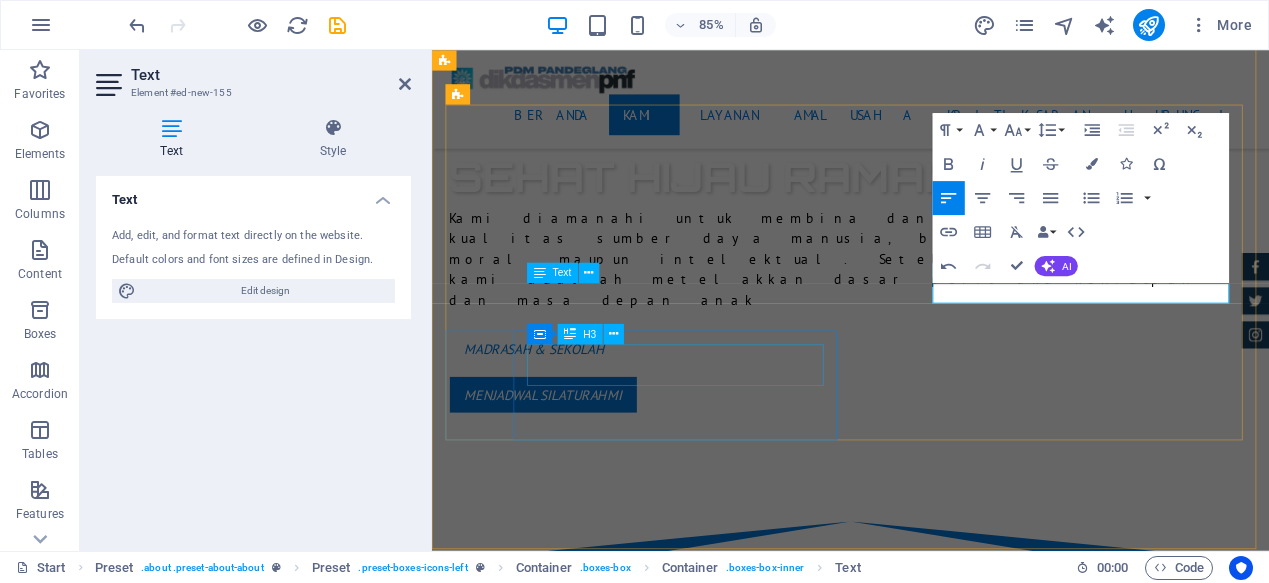 click on "Financing Program" at bounding box center [925, 1911] 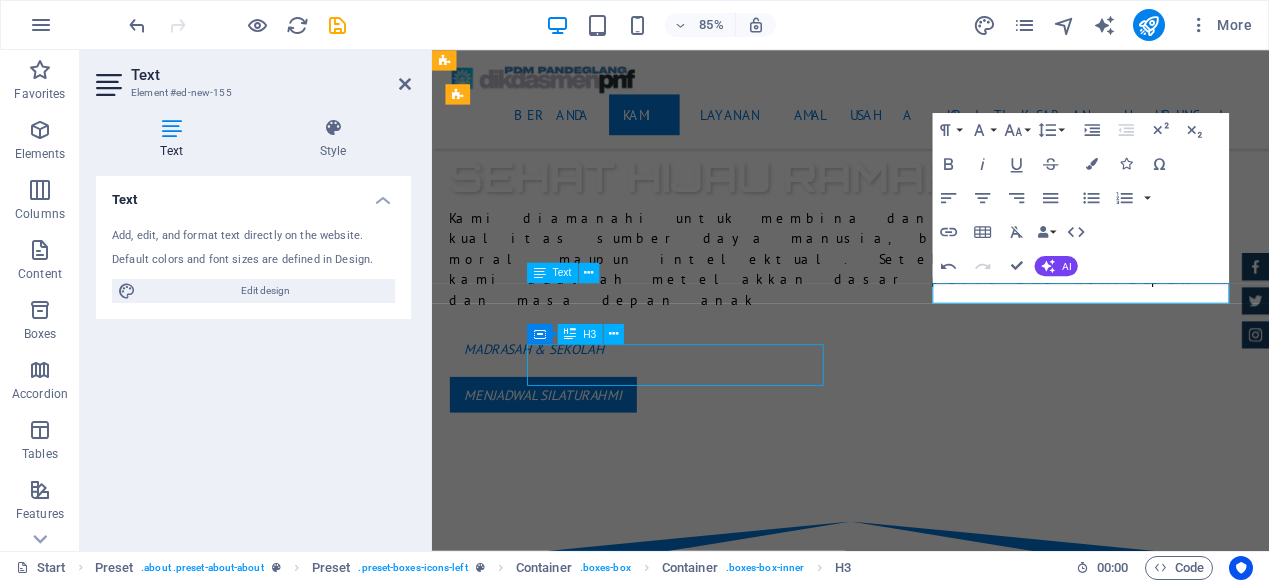 click on "Financing Program" at bounding box center (925, 1911) 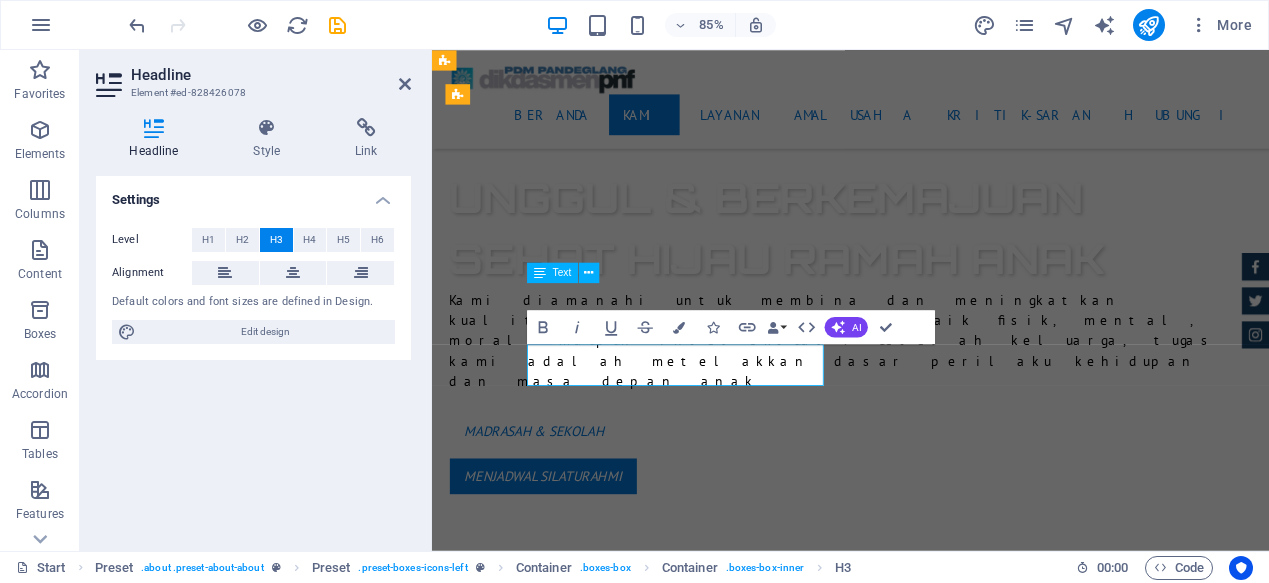 type 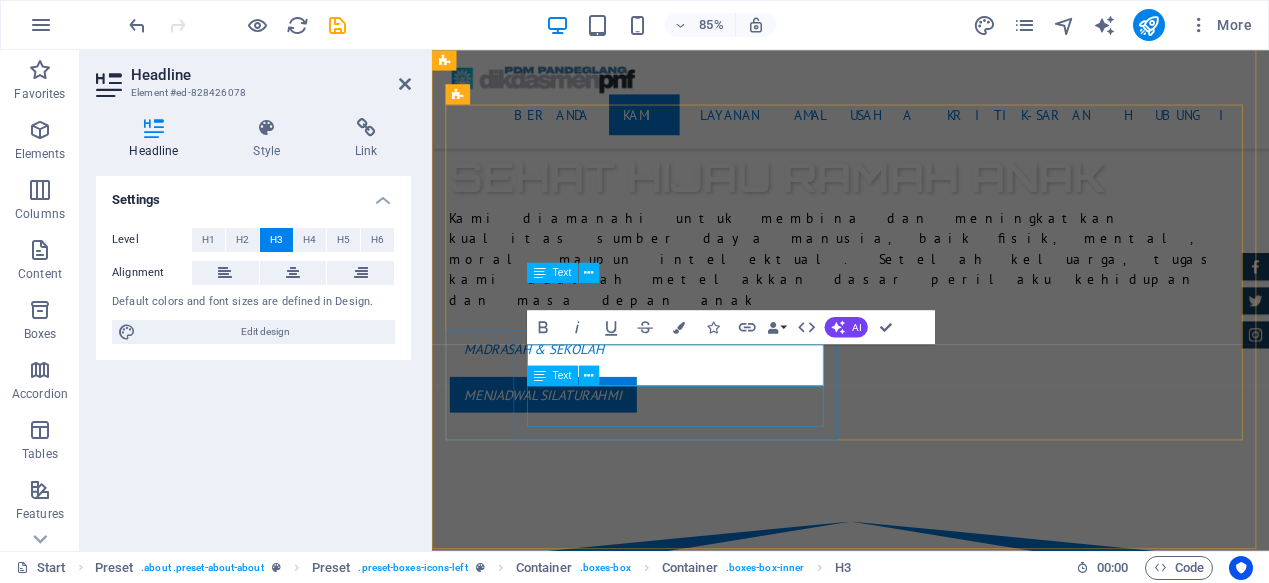click on "Lorem ipsum dolor sit amet, consectetur adipisicing elit. Veritatis, dolorem!" at bounding box center [925, 1964] 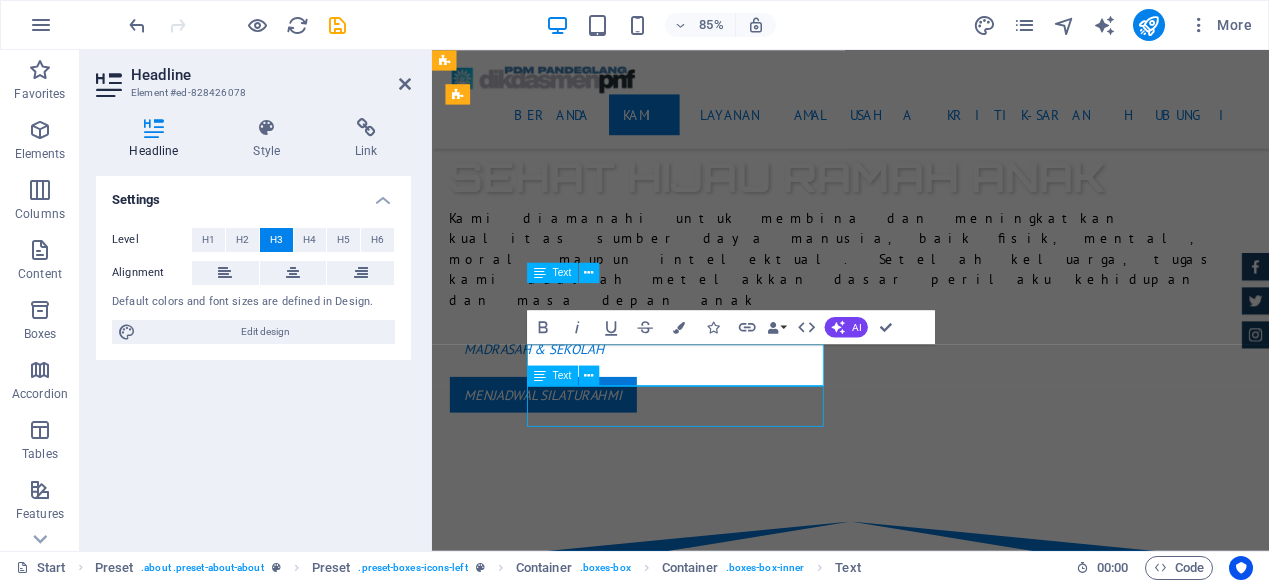 click on "Lorem ipsum dolor sit amet, consectetur adipisicing elit. Veritatis, dolorem!" at bounding box center (925, 1964) 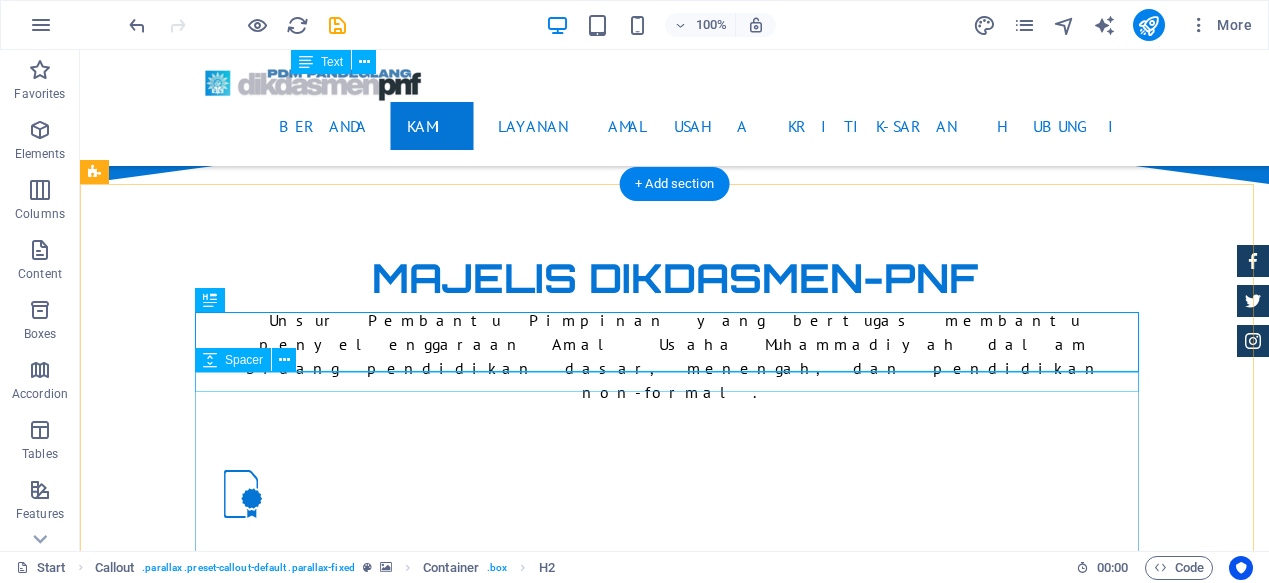 scroll, scrollTop: 1055, scrollLeft: 0, axis: vertical 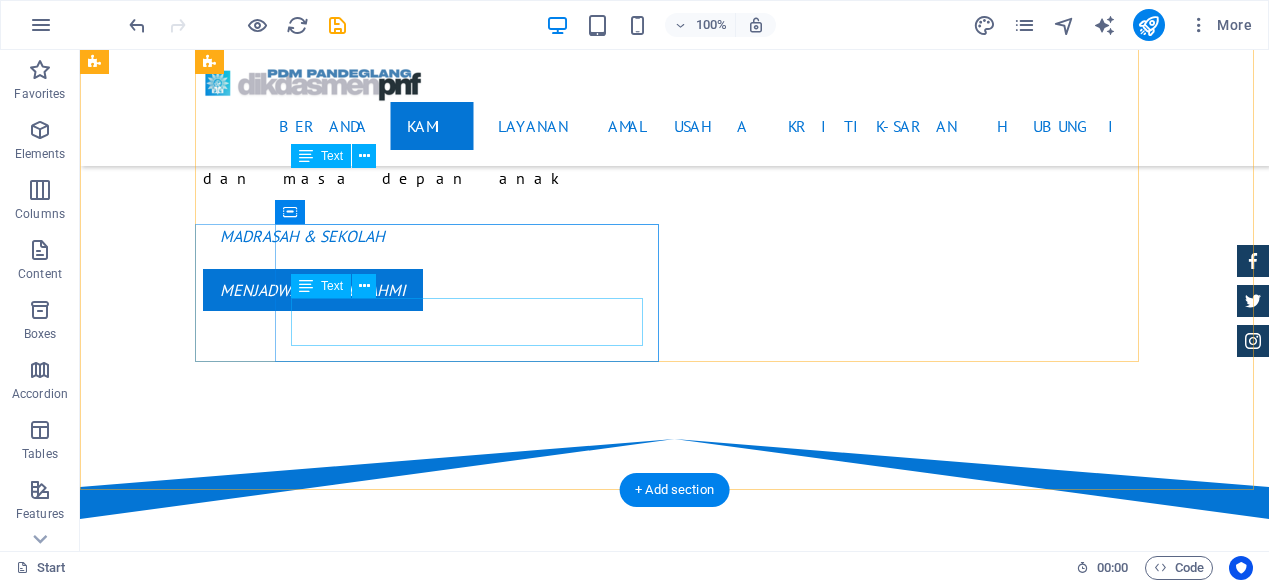 click on "Lorem ipsum dolor sit amet, consectetur adipisicing elit. Veritatis, dolorem!" at bounding box center [675, 1799] 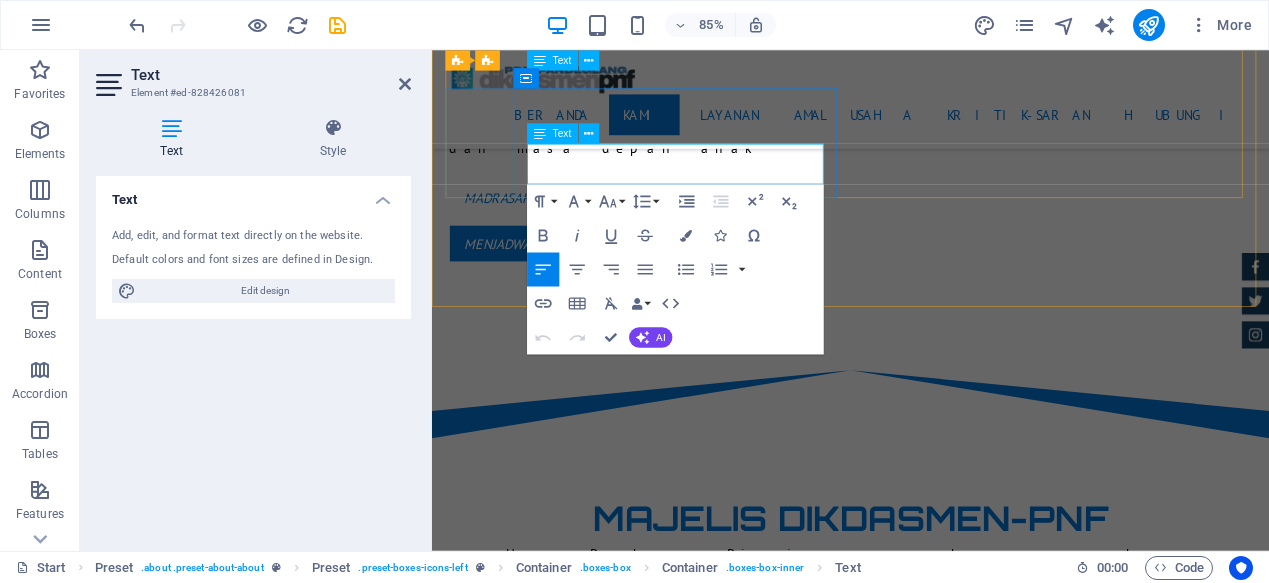 click on "Lorem ipsum dolor sit amet, consectetur adipisicing elit. Veritatis, dolorem!" at bounding box center [925, 1787] 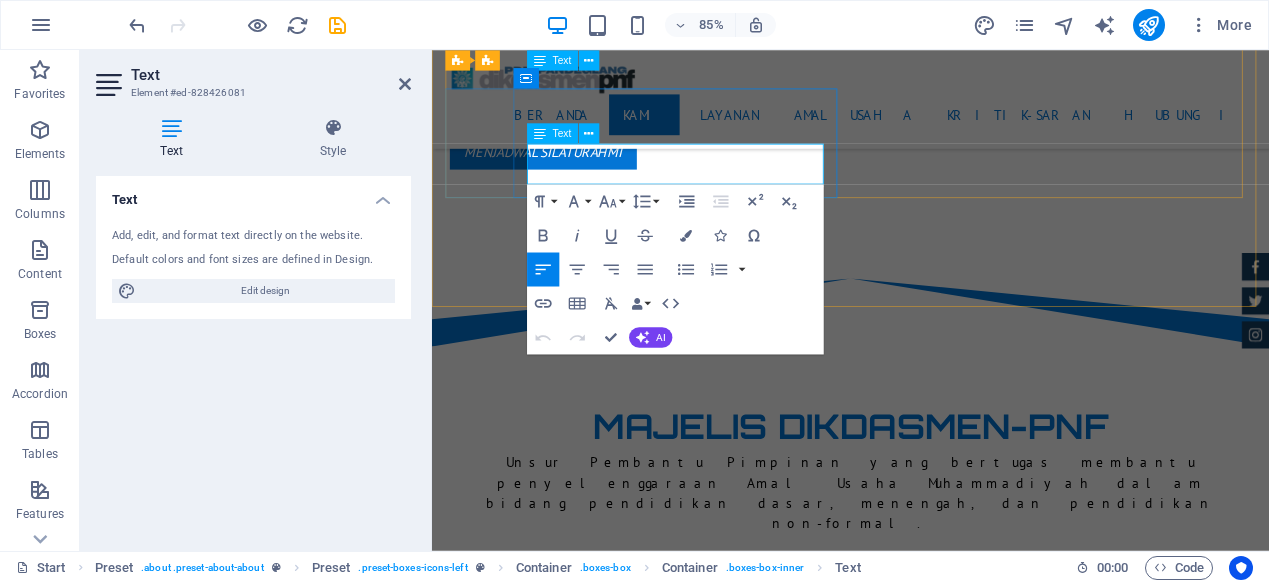 type 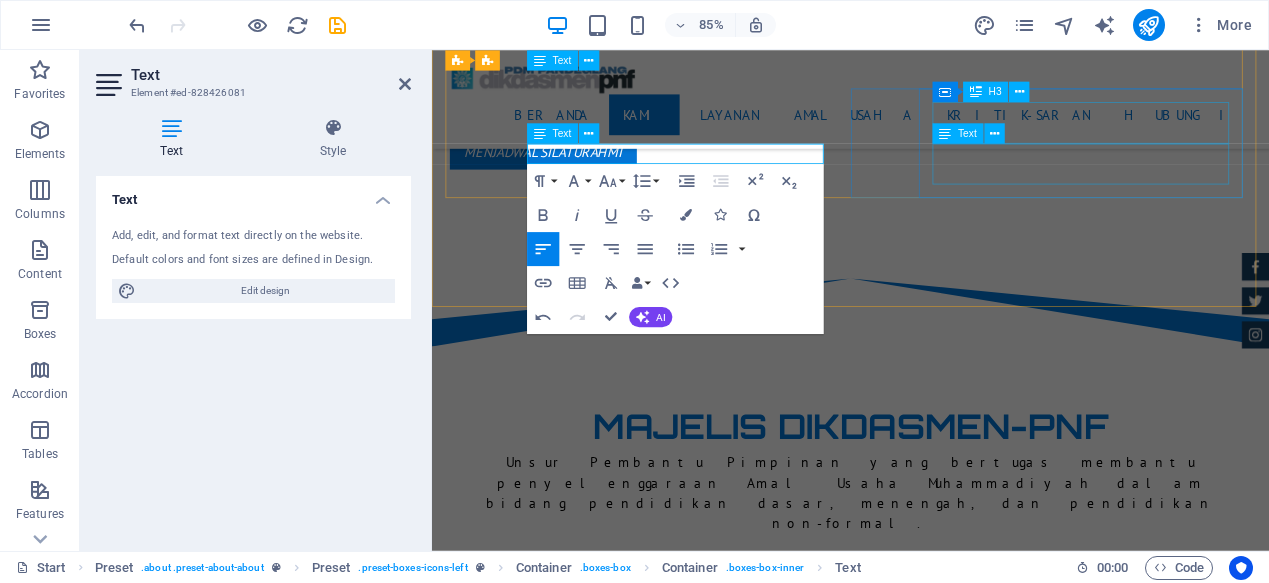 click on "Text" at bounding box center (958, 133) 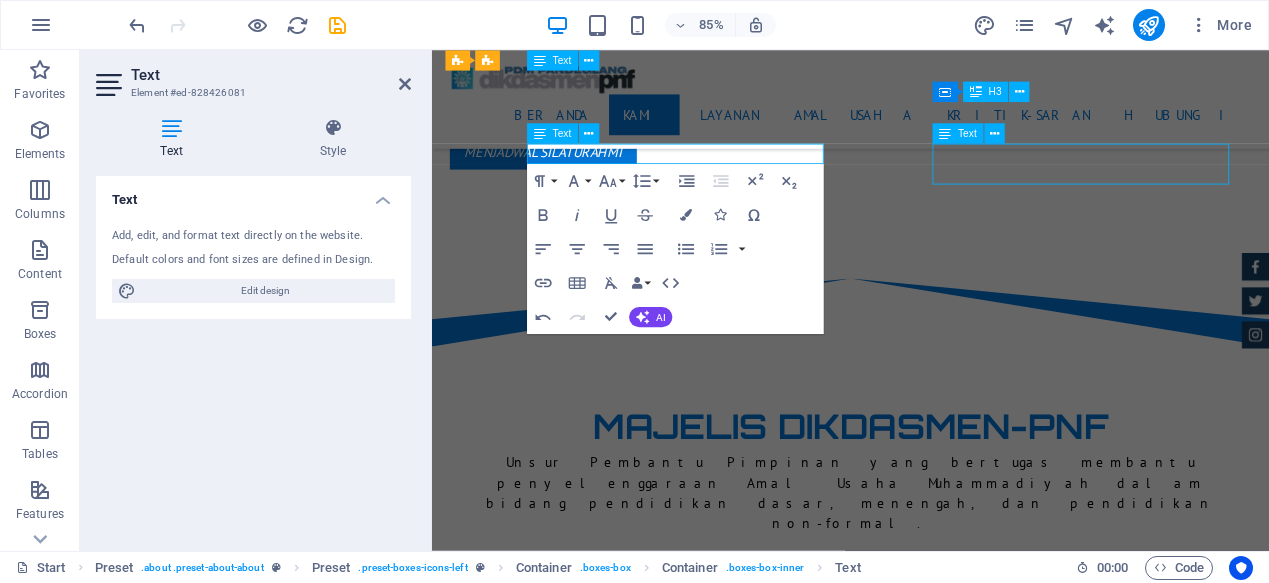 click on "Text" at bounding box center (958, 133) 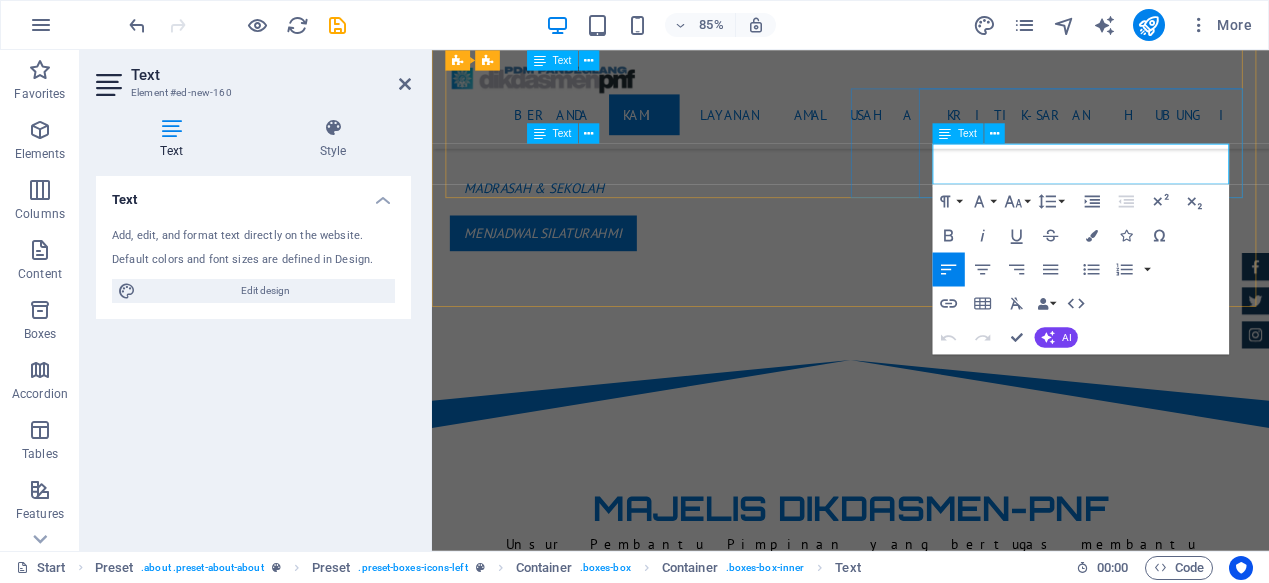 click on "Lorem ipsum dolor sit amet, consectetur adipisicing elit. Veritatis, dolorem!" at bounding box center [925, 1977] 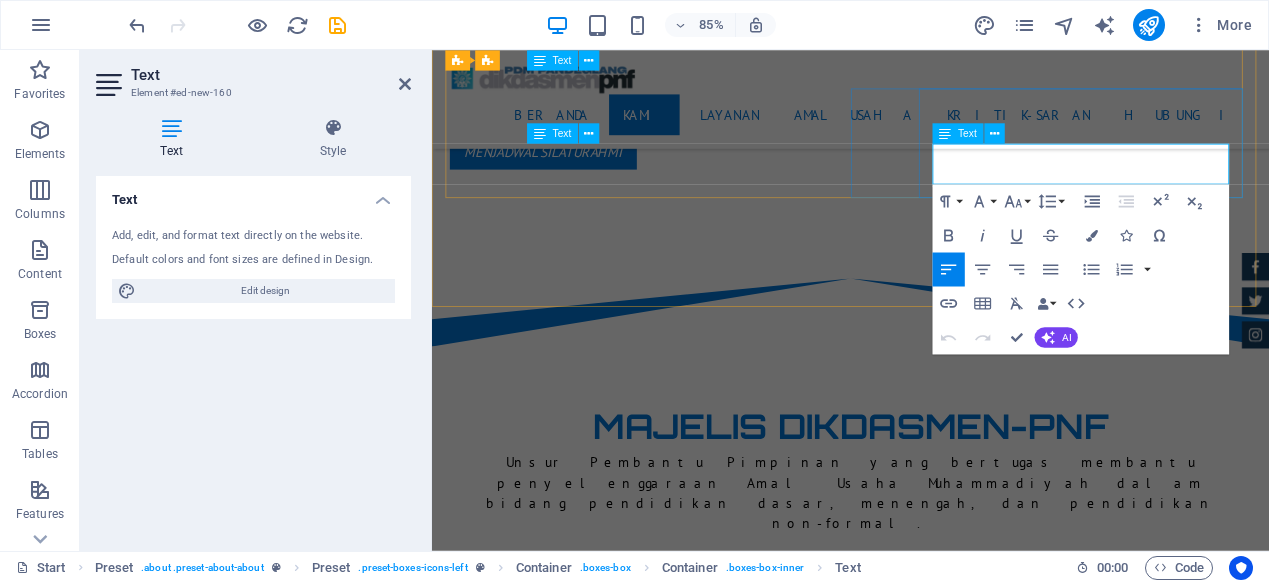 type 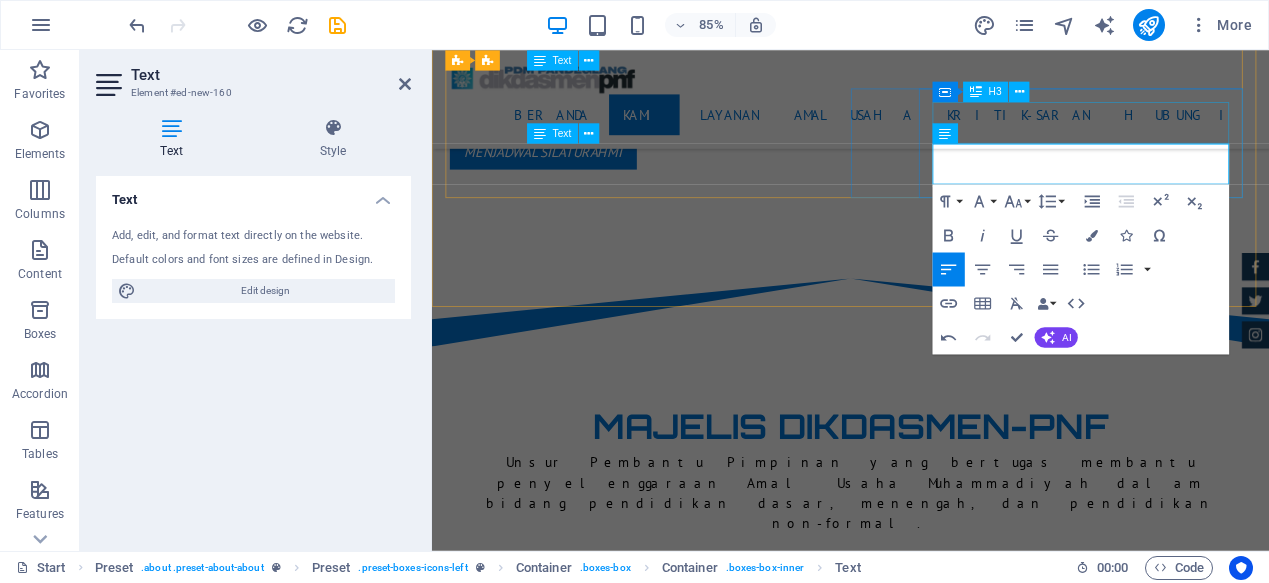click on "Financing Program" at bounding box center (925, 1828) 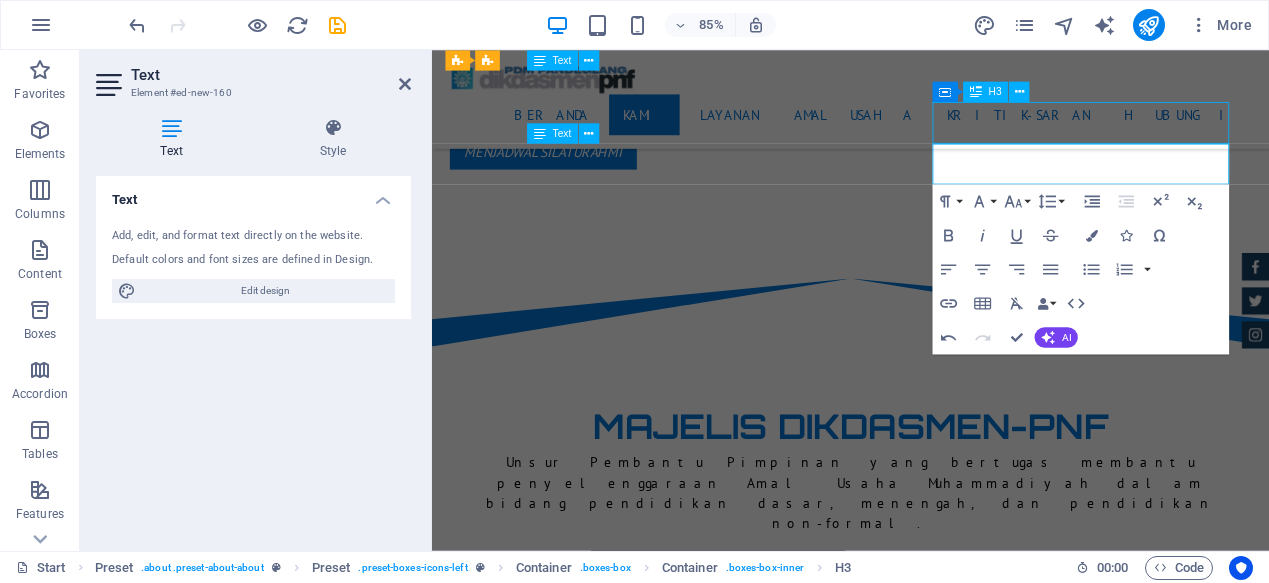 click on "Financing Program" at bounding box center [925, 1828] 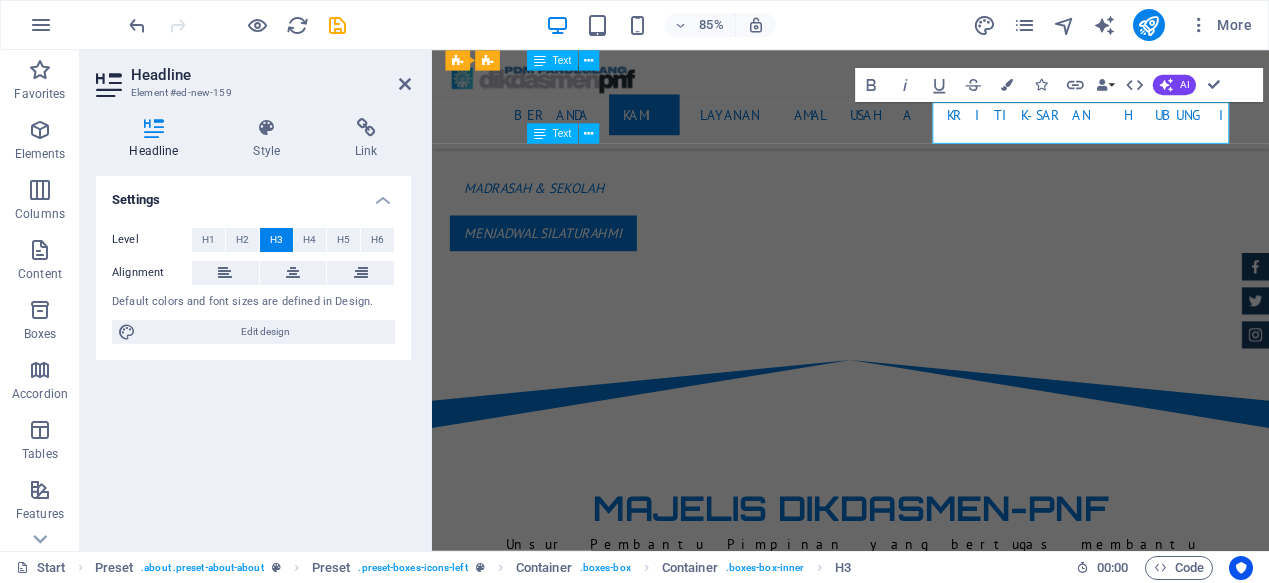 type 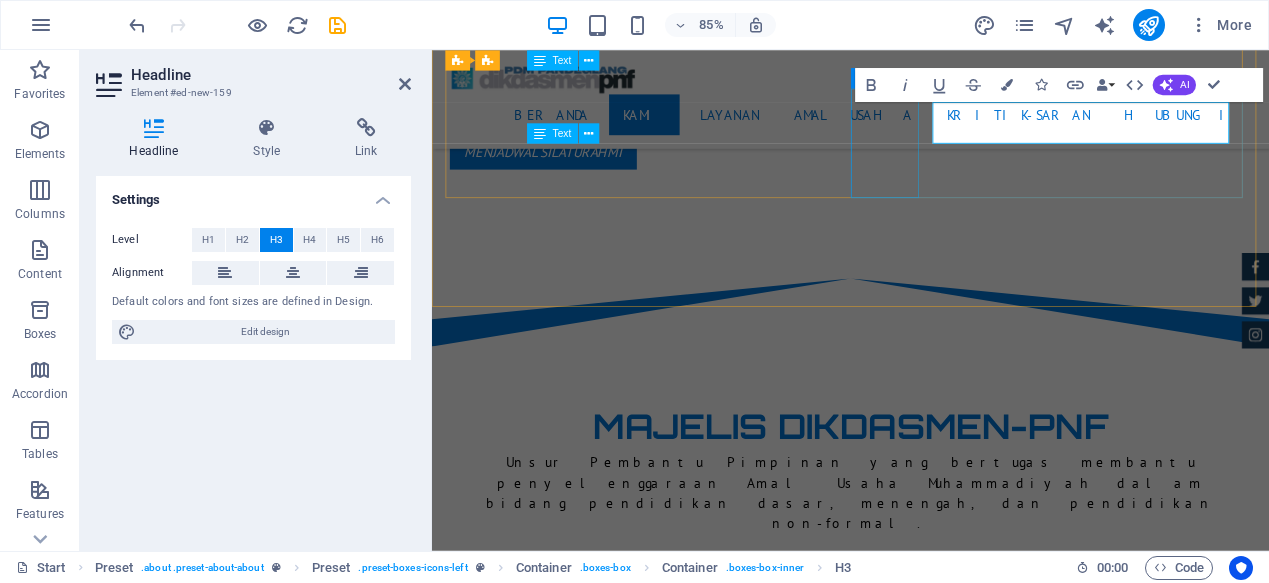 click at bounding box center (925, 1743) 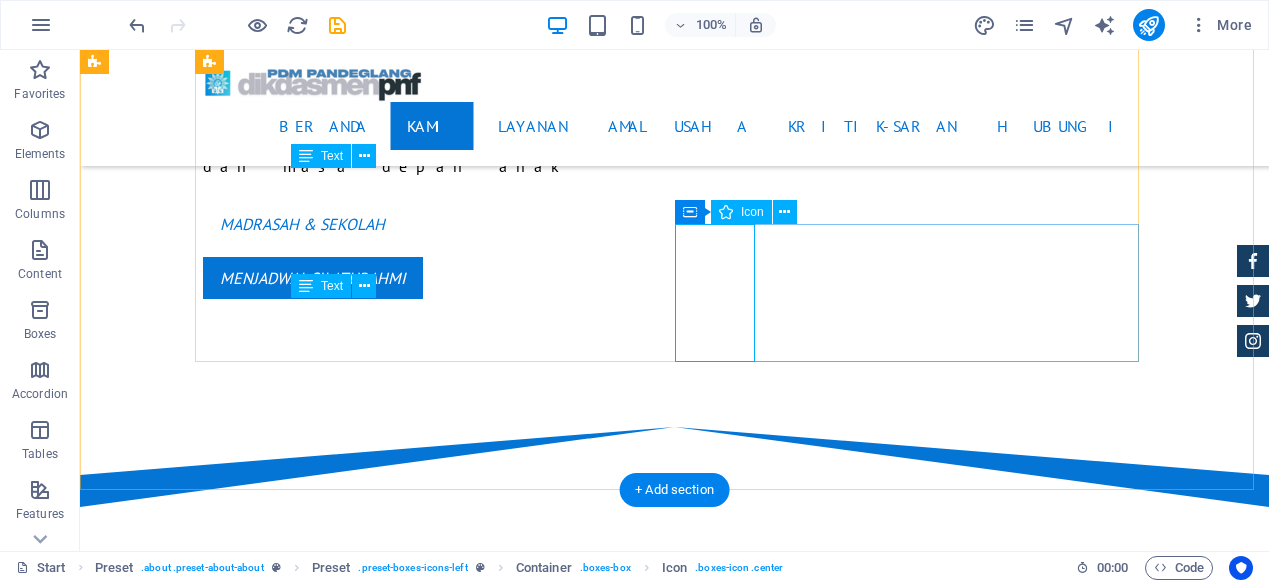 click at bounding box center [675, 1851] 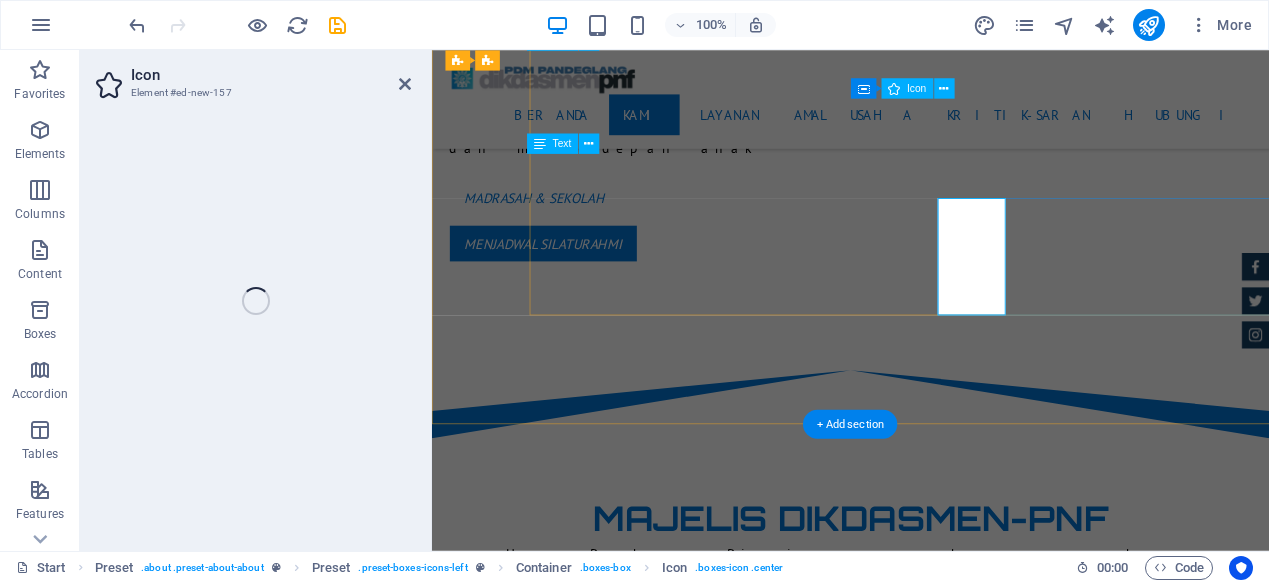 select on "xMidYMid" 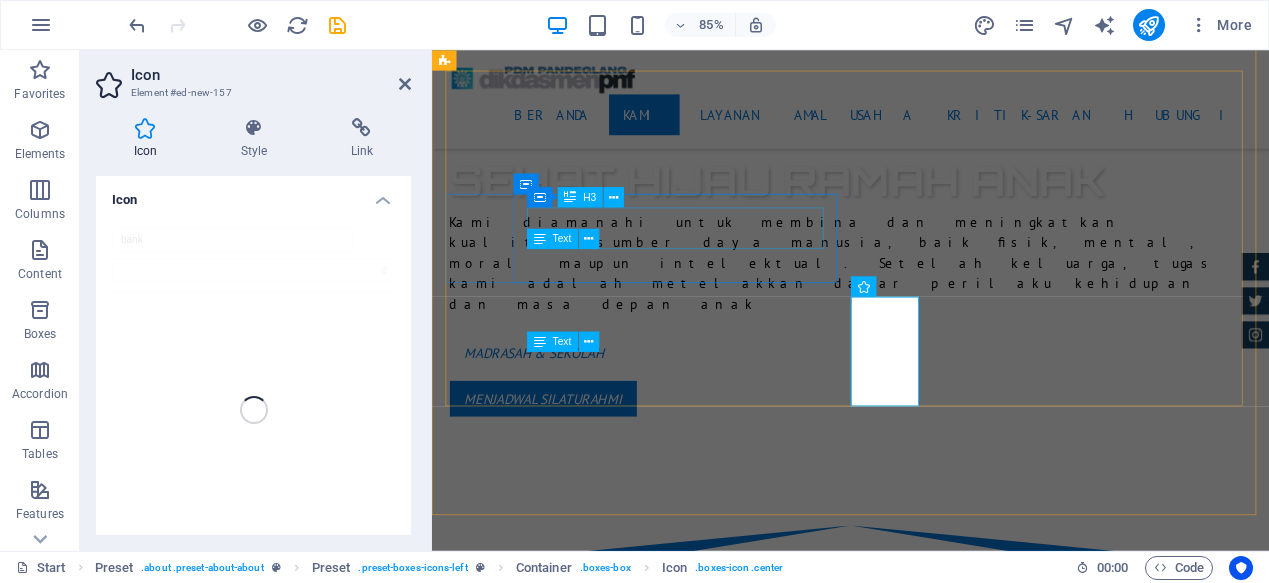 scroll, scrollTop: 976, scrollLeft: 0, axis: vertical 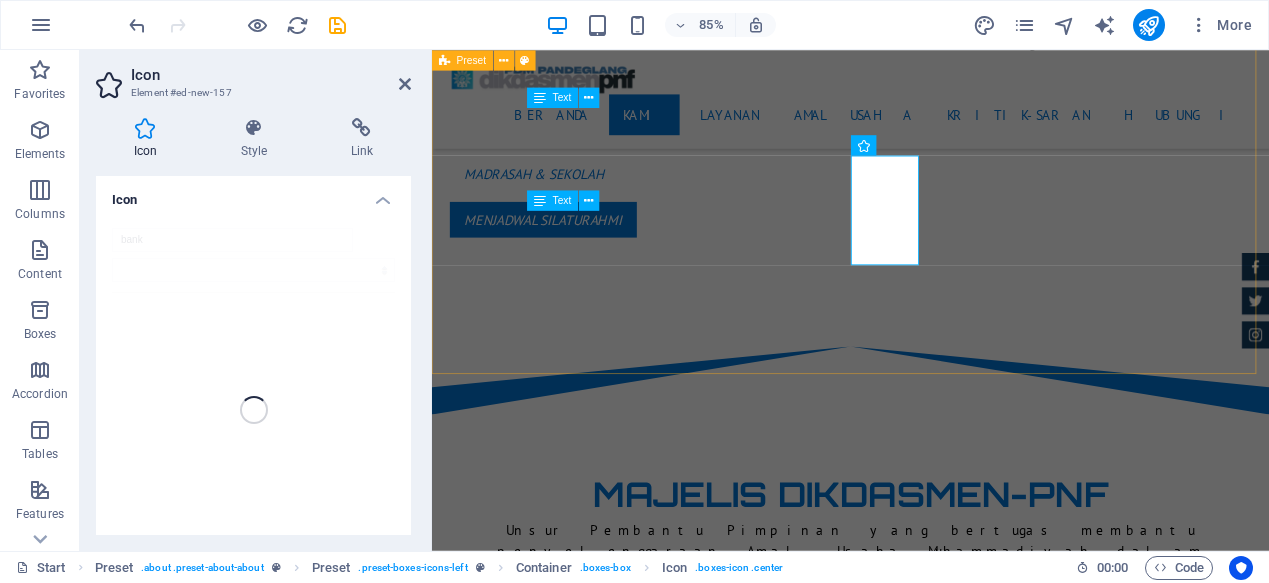 click on "MAJELIS DIKDASMEN-PNF Unsur Pembantu Pimpinan yang bertugas membantu penyelenggaraan Amal Usaha Muhammadiyah dalam bidang pendidikan dasar, menengah, dan pendidikan non-formal. berkemajuan Hari ini harus lebih baik dari kemarin semata karena allah swt Tempat bergantung untuk keselamatan dunia dan kebahagiaan akhirat melayani Ikrar untuk menjadi manfaat bagi orang lain jujur Kebohongan adalah pintu kehancuran amanah Allah membenci pengkhianat holistik-integratif Segala sesuatu dicipta Allah secara seimbang dan satu kesatuan" at bounding box center [924, 1303] 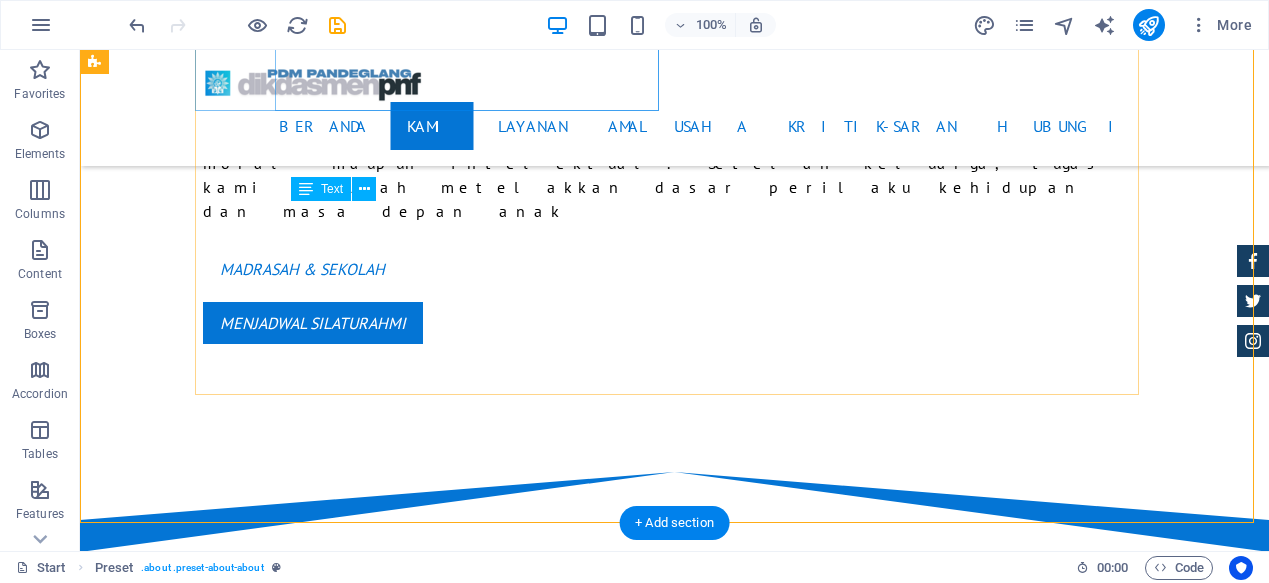 scroll, scrollTop: 1125, scrollLeft: 0, axis: vertical 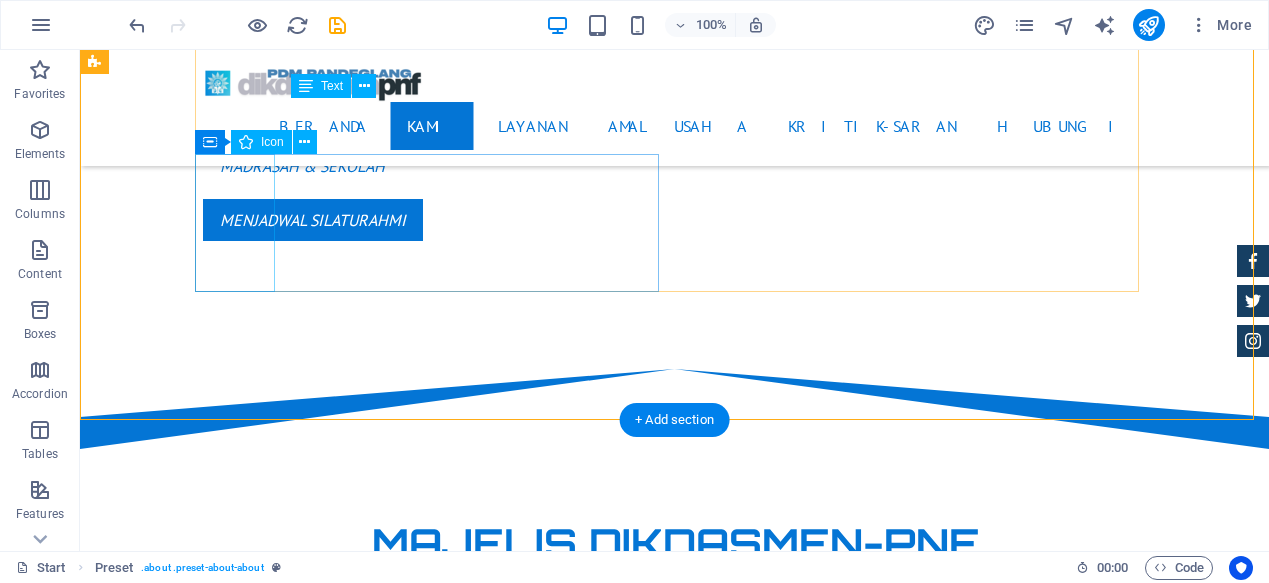 click at bounding box center [675, 1591] 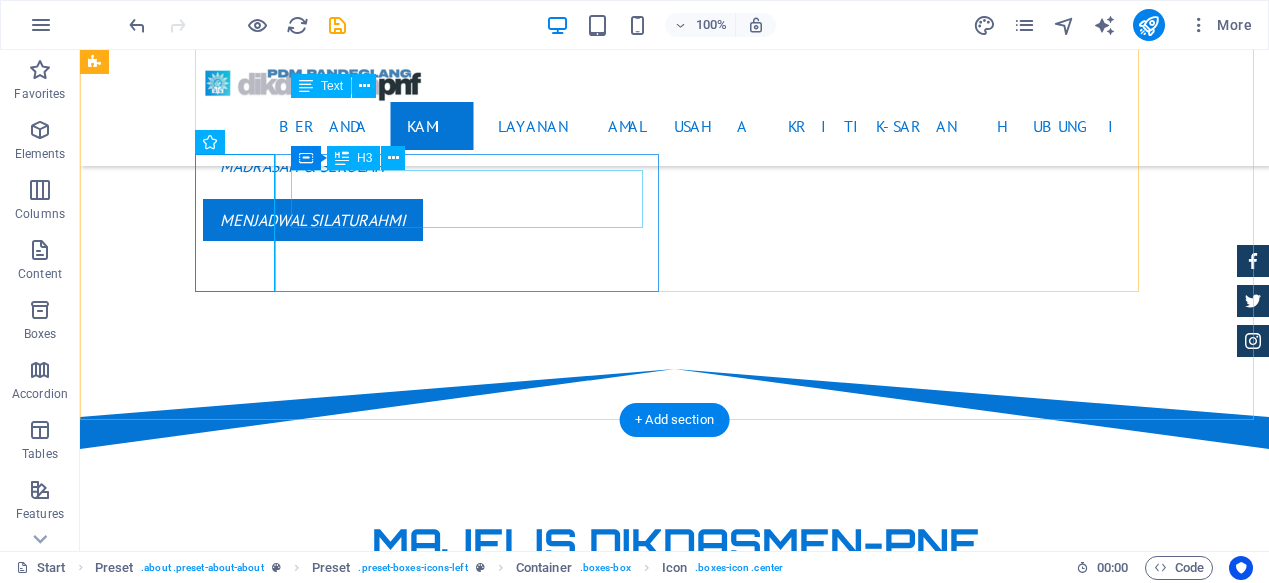 click on "amanah" at bounding box center [675, 1676] 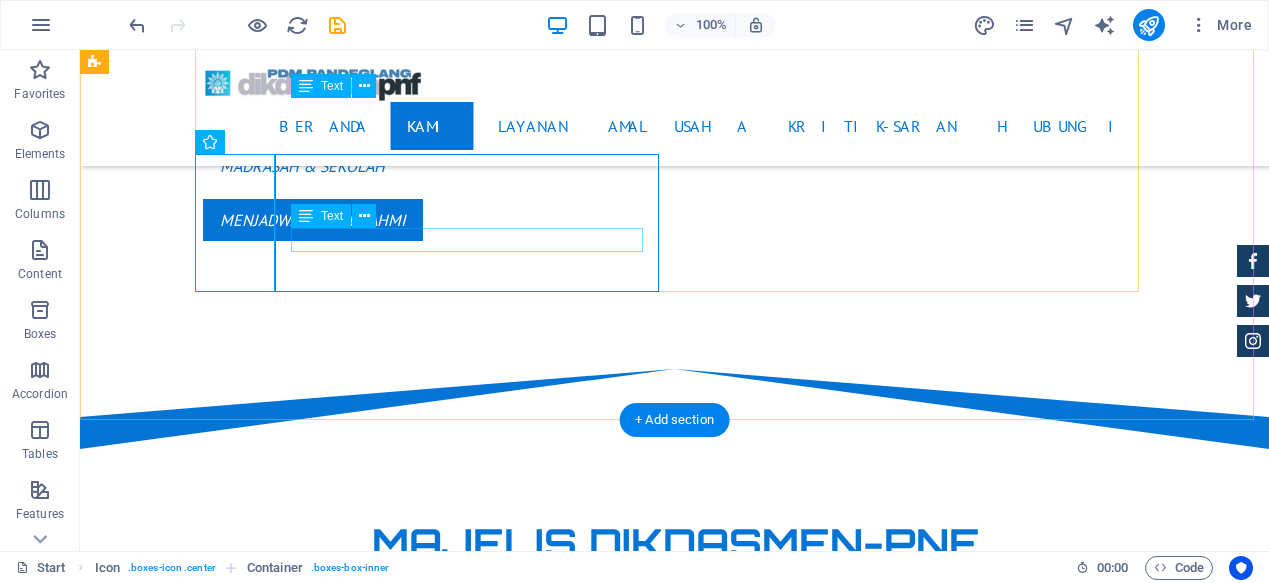 click on "Allah membenci pengkhianat" at bounding box center [675, 1717] 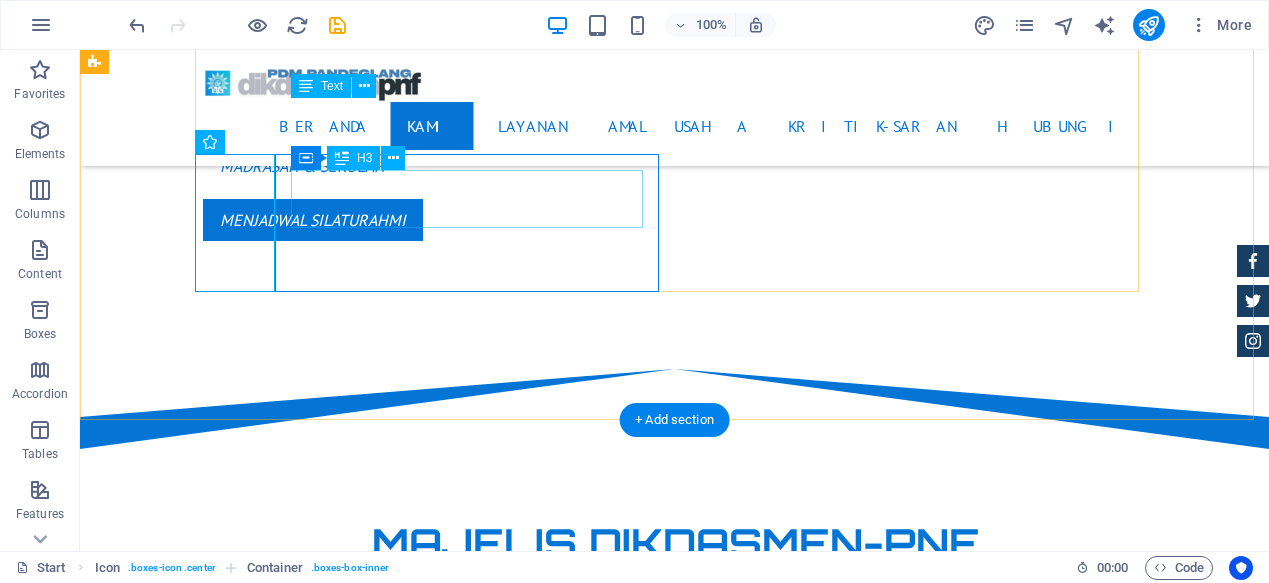 click on "amanah" at bounding box center [675, 1676] 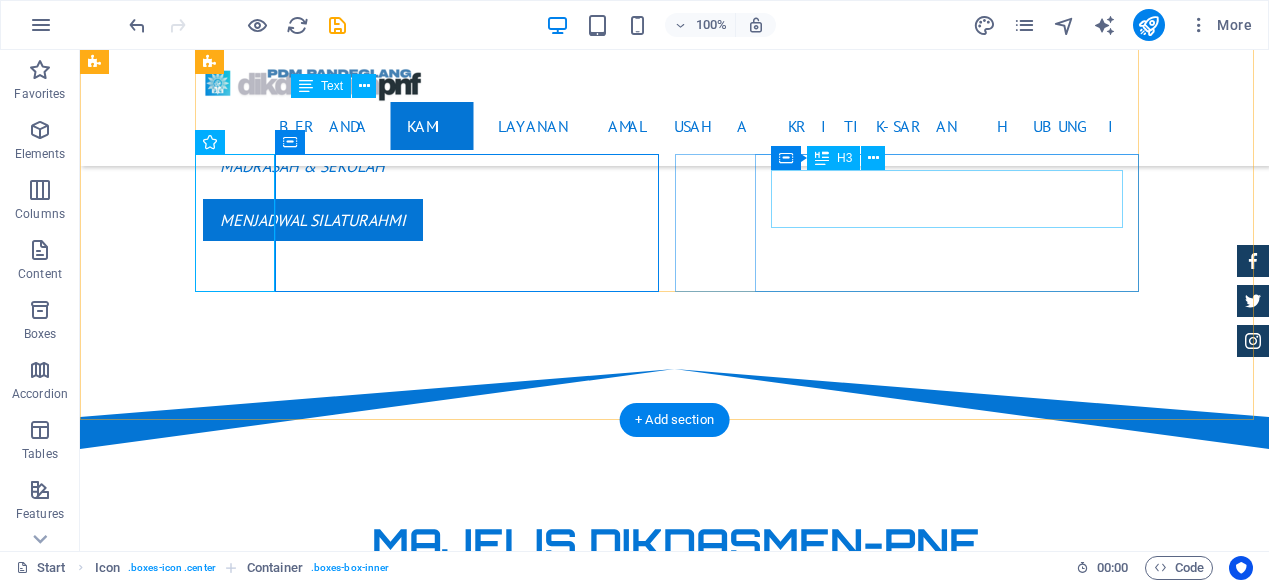 click on "holistik-integratif" at bounding box center [675, 1878] 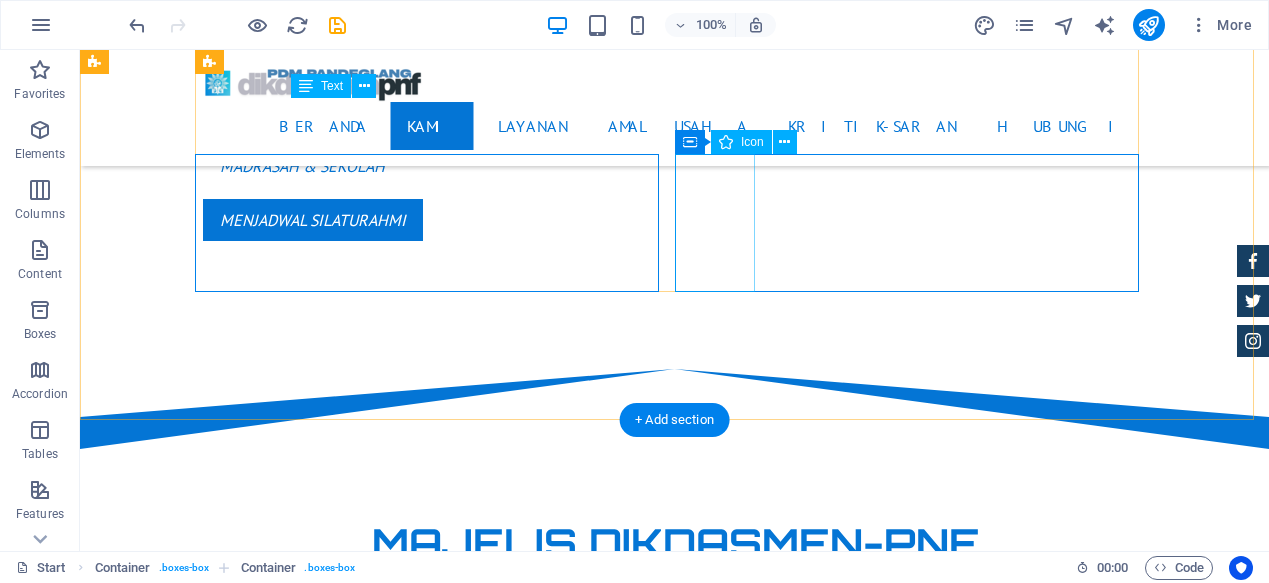 click at bounding box center [675, 1793] 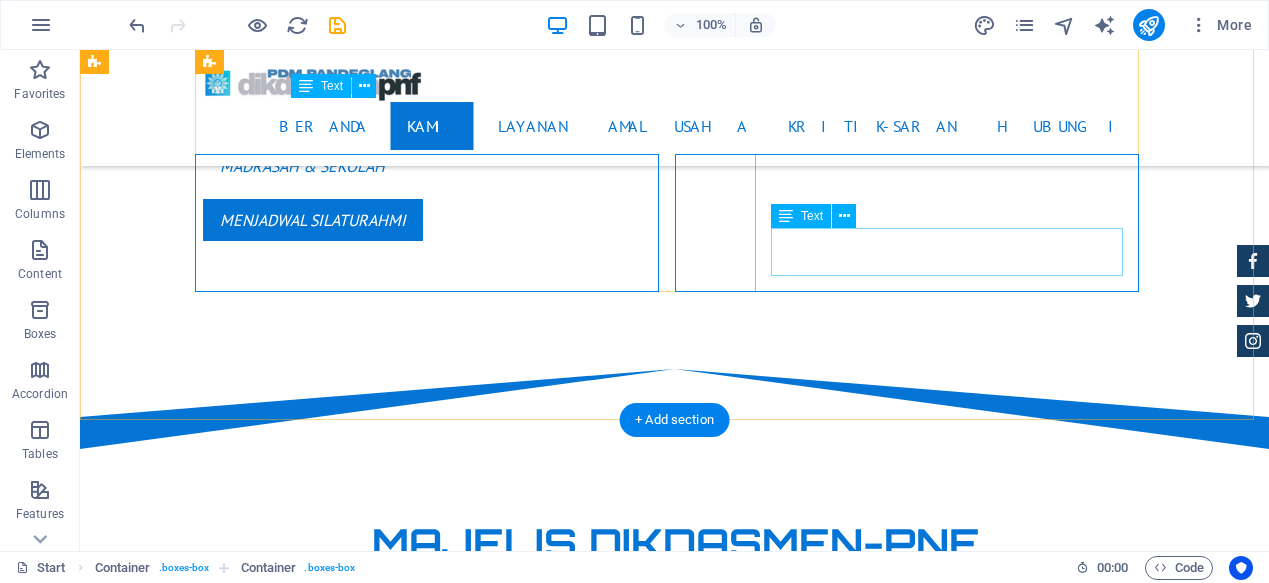 click on "Segala sesuatu dicipta Allah secara seimbang dan satu kesatuan" at bounding box center [675, 1931] 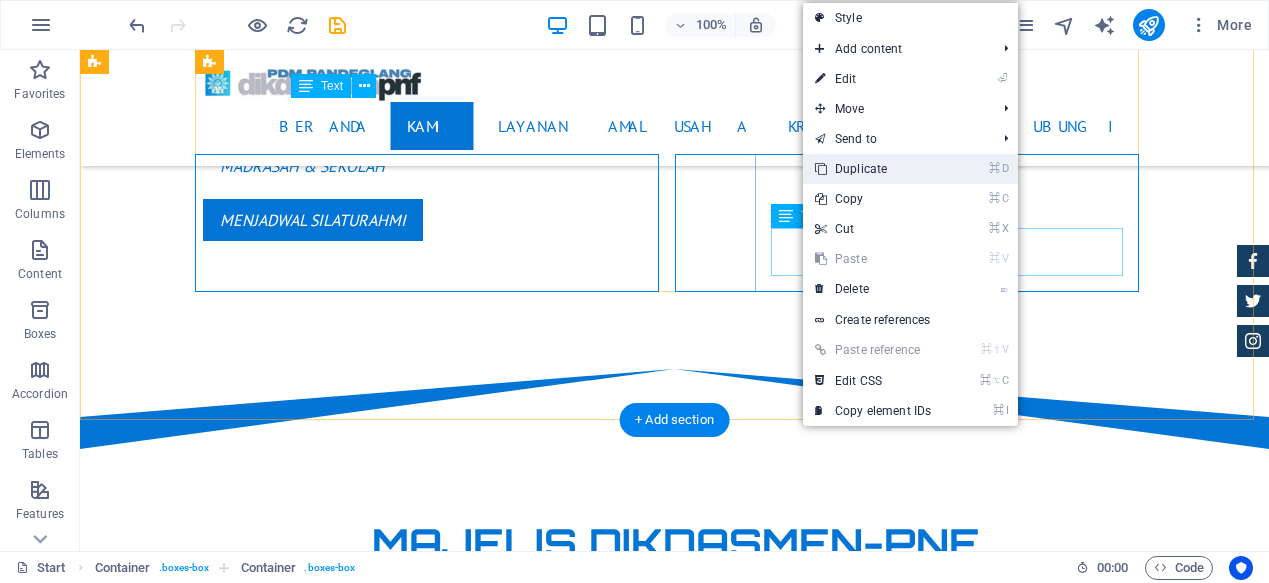 click on "⌘ D  Duplicate" at bounding box center (873, 169) 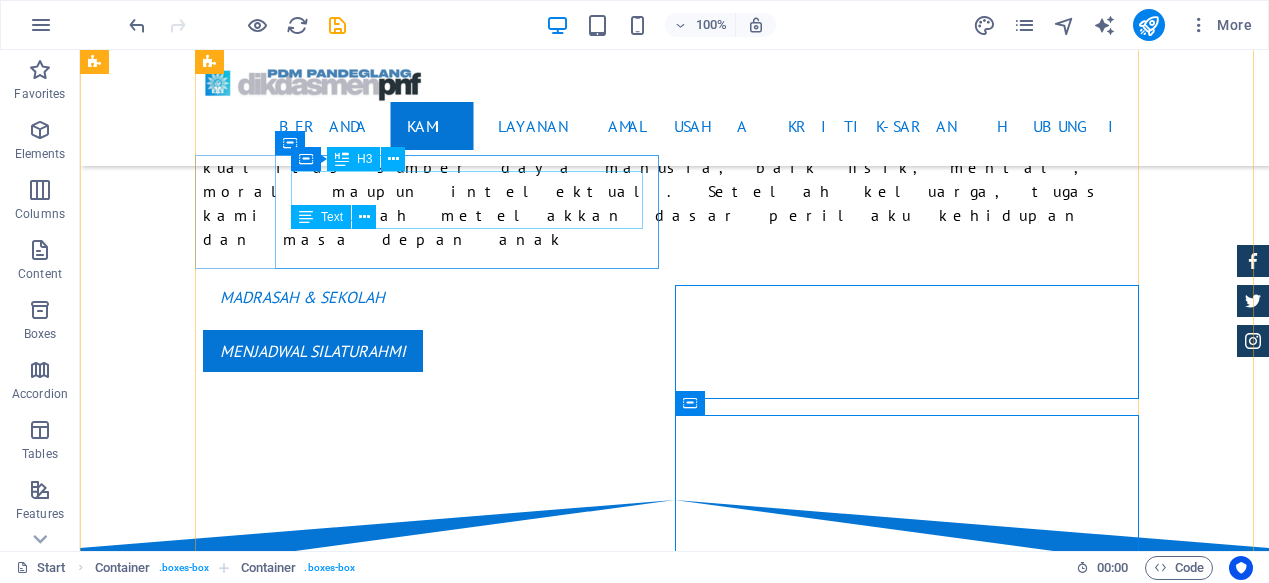 scroll, scrollTop: 1066, scrollLeft: 0, axis: vertical 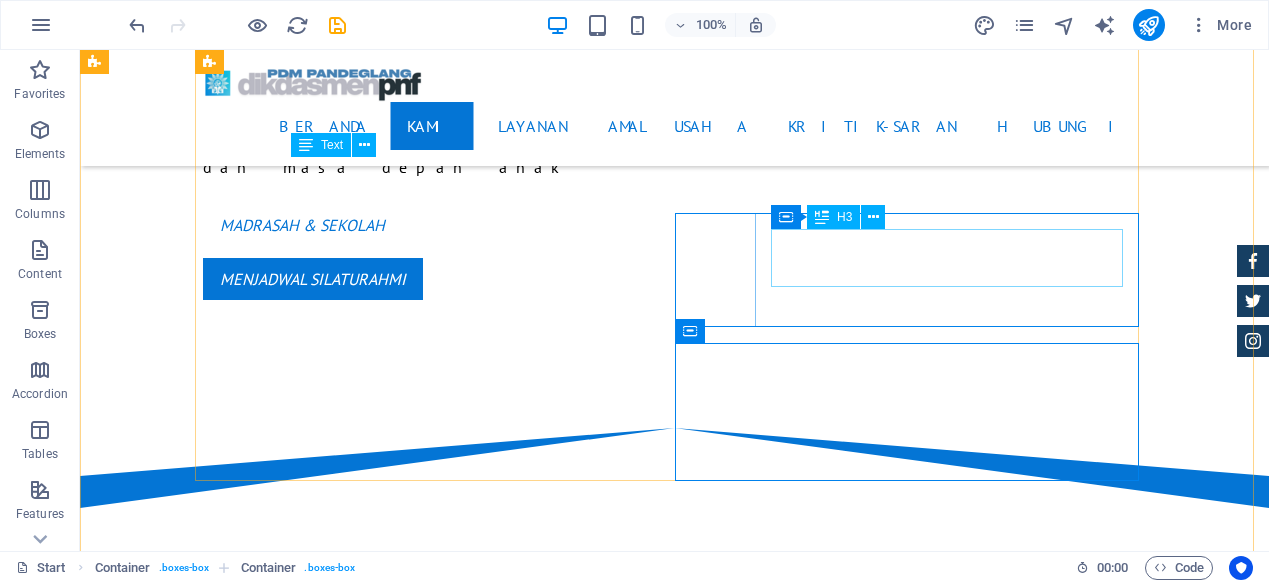 click on "amanah" at bounding box center [675, 1937] 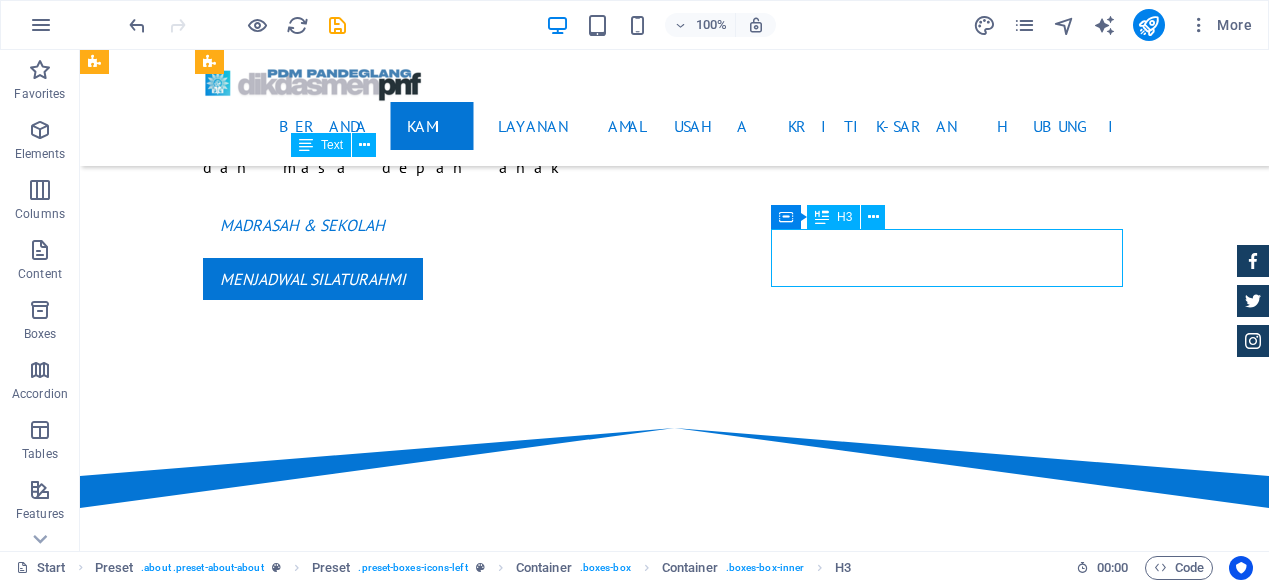 click on "amanah" at bounding box center [675, 1937] 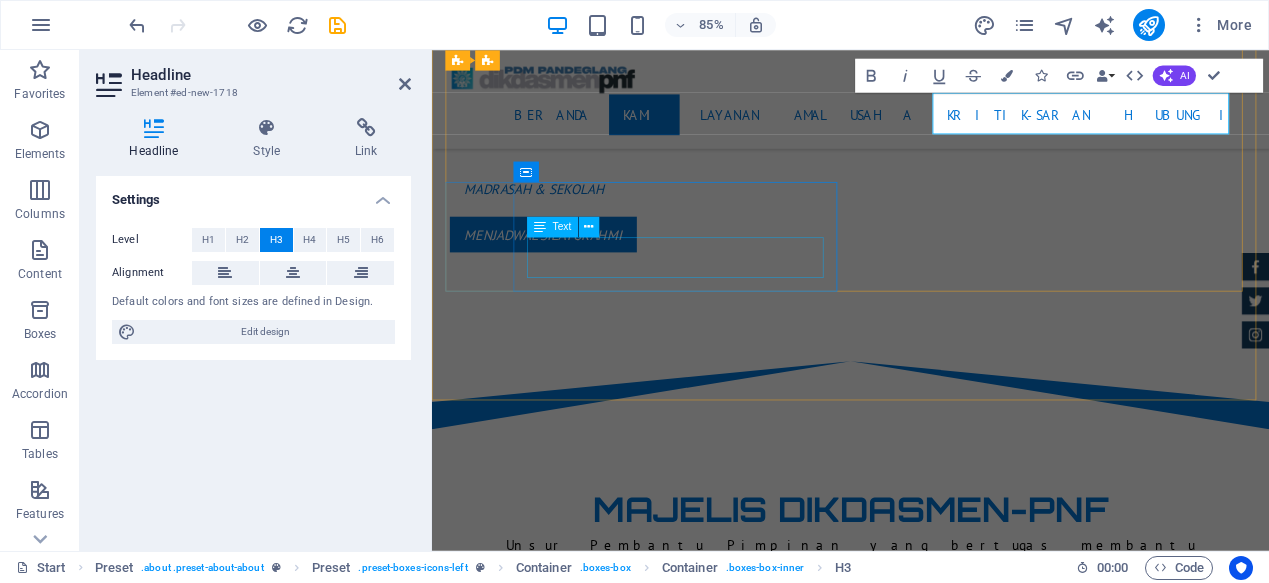 type 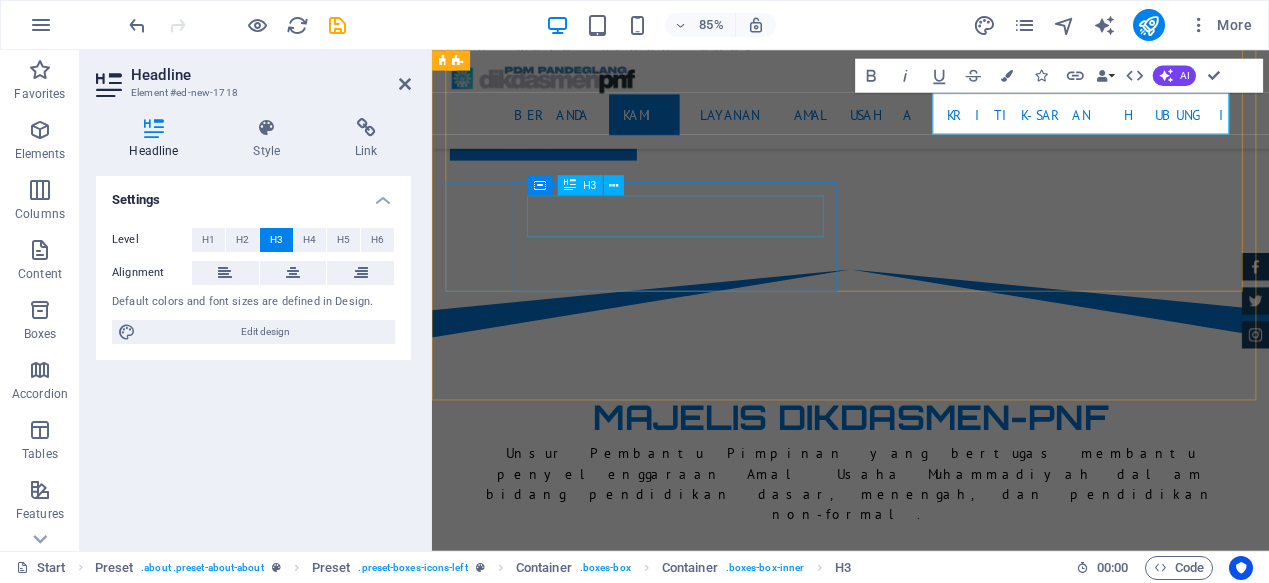 click on "holistik-integratif" at bounding box center (925, 2019) 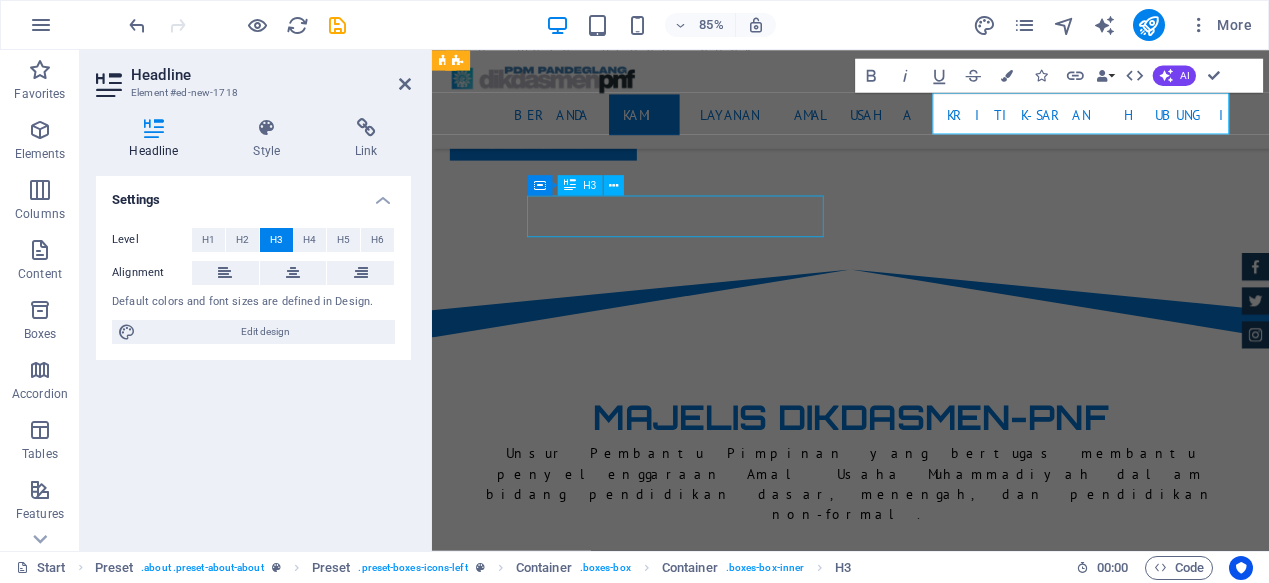 click on "holistik-integratif" at bounding box center [925, 2019] 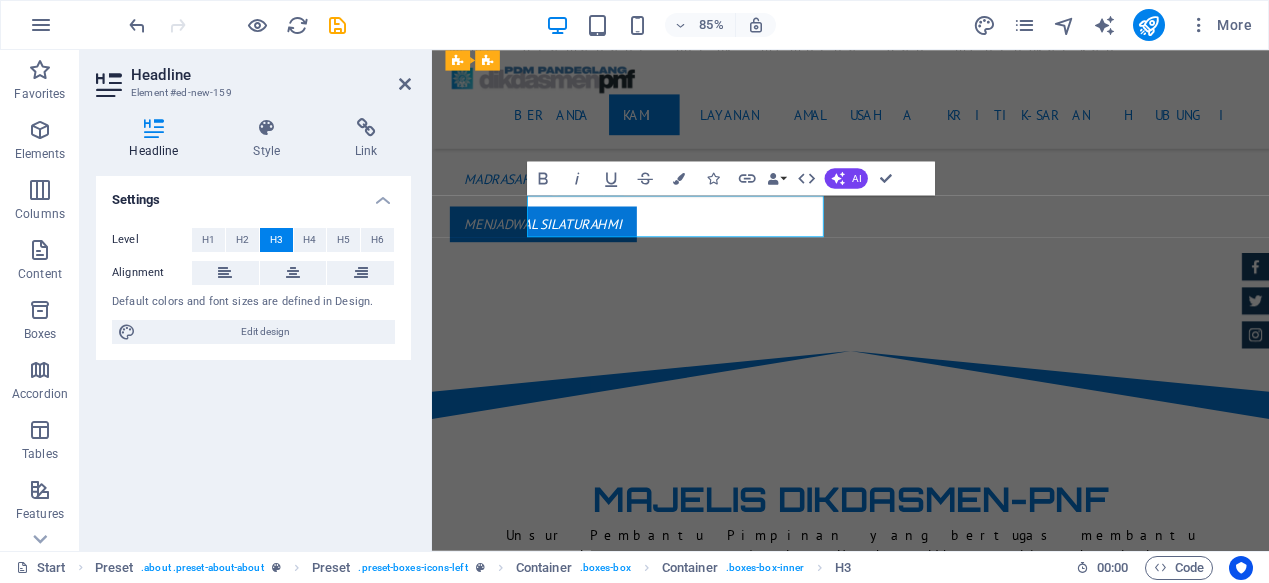 type 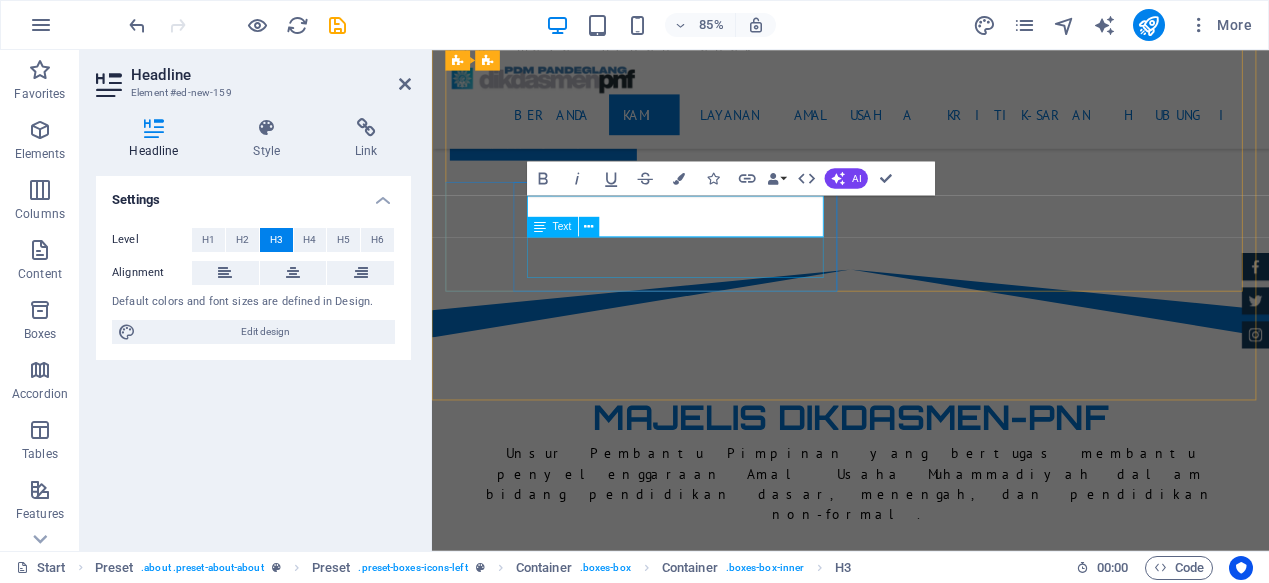 click on "Segala sesuatu dicipta Allah secara seimbang dan satu kesatuan" at bounding box center [925, 2072] 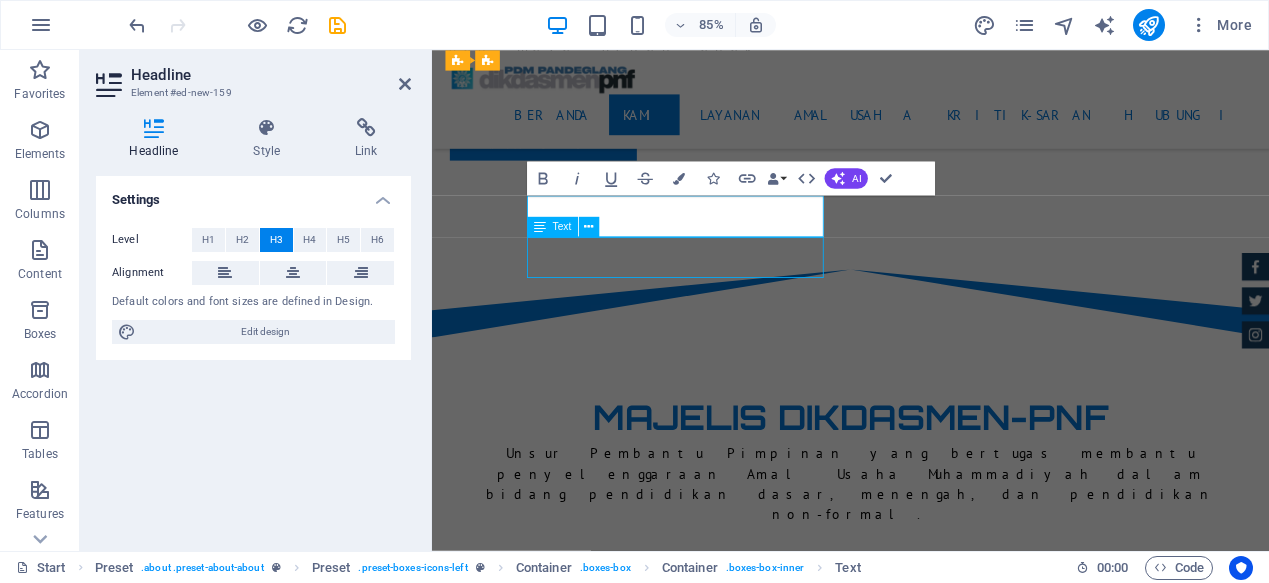 click on "Segala sesuatu dicipta Allah secara seimbang dan satu kesatuan" at bounding box center [925, 2072] 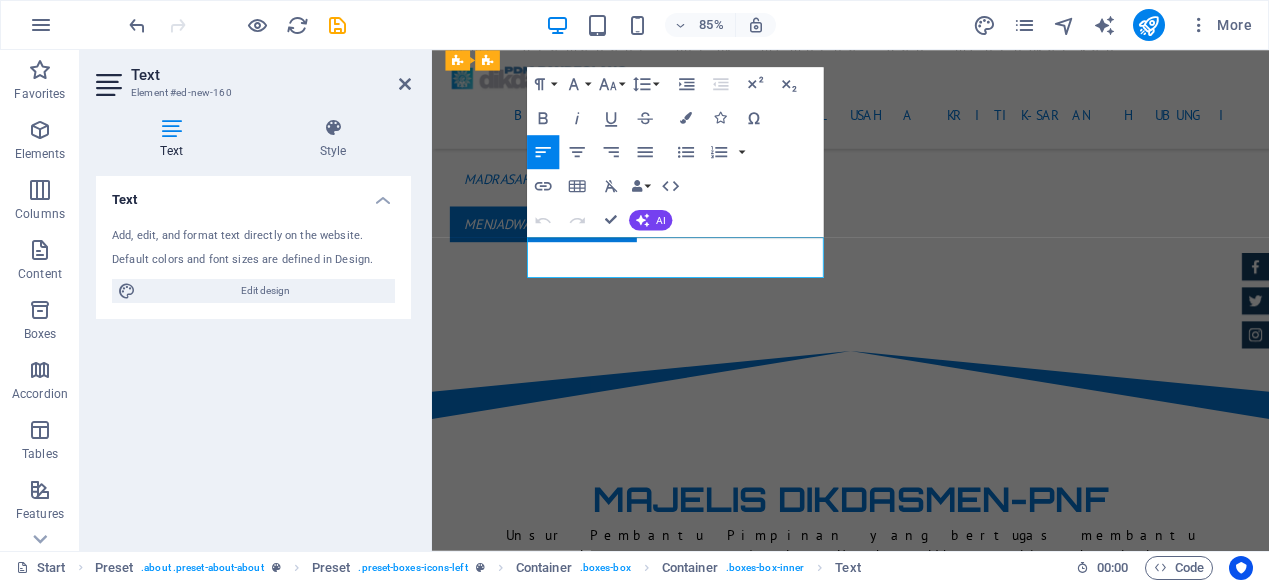 click on "Segala sesuatu dicipta Allah secara seimbang dan satu kesatuan" at bounding box center (925, 2168) 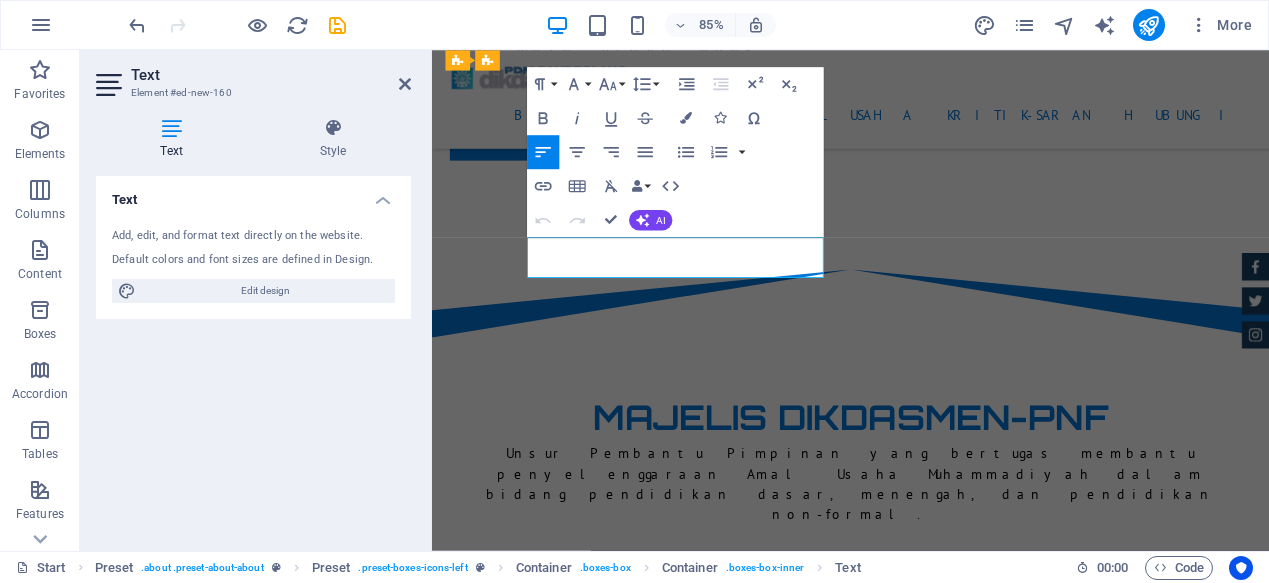 type 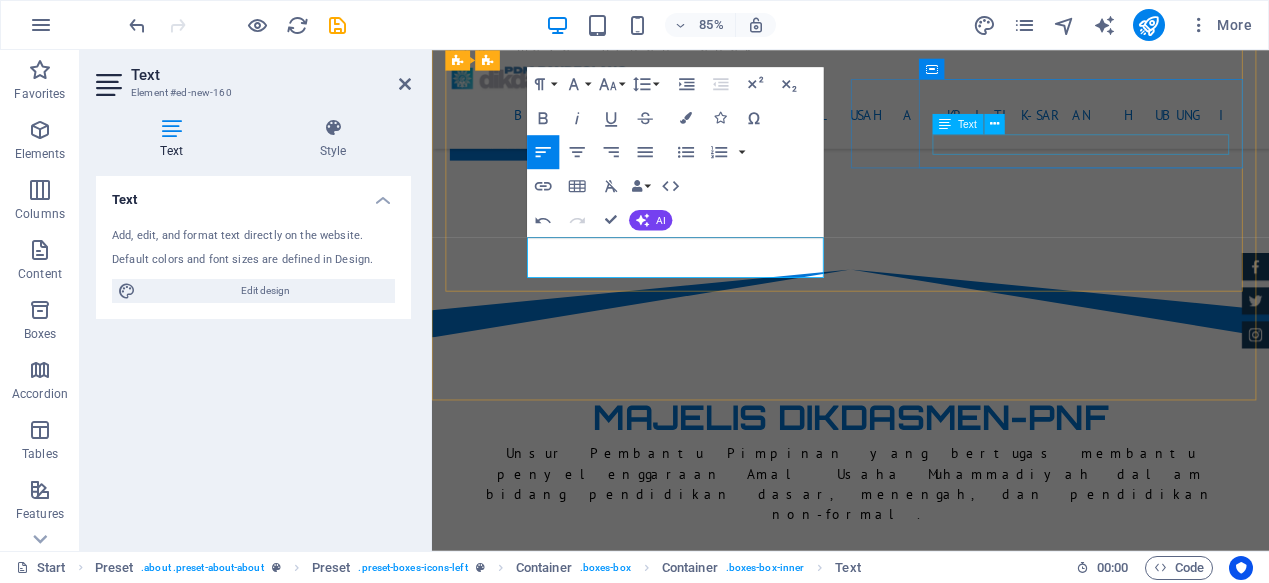 click on "Allah membenci pengkhianat" at bounding box center (925, 1858) 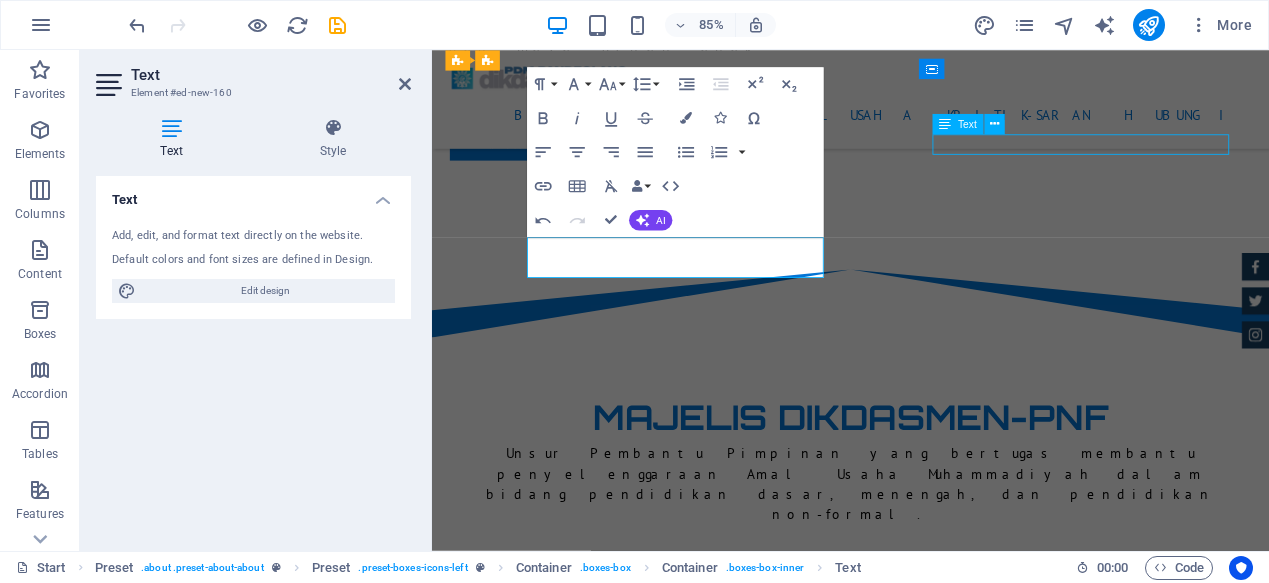 click on "Allah membenci pengkhianat" at bounding box center (925, 1858) 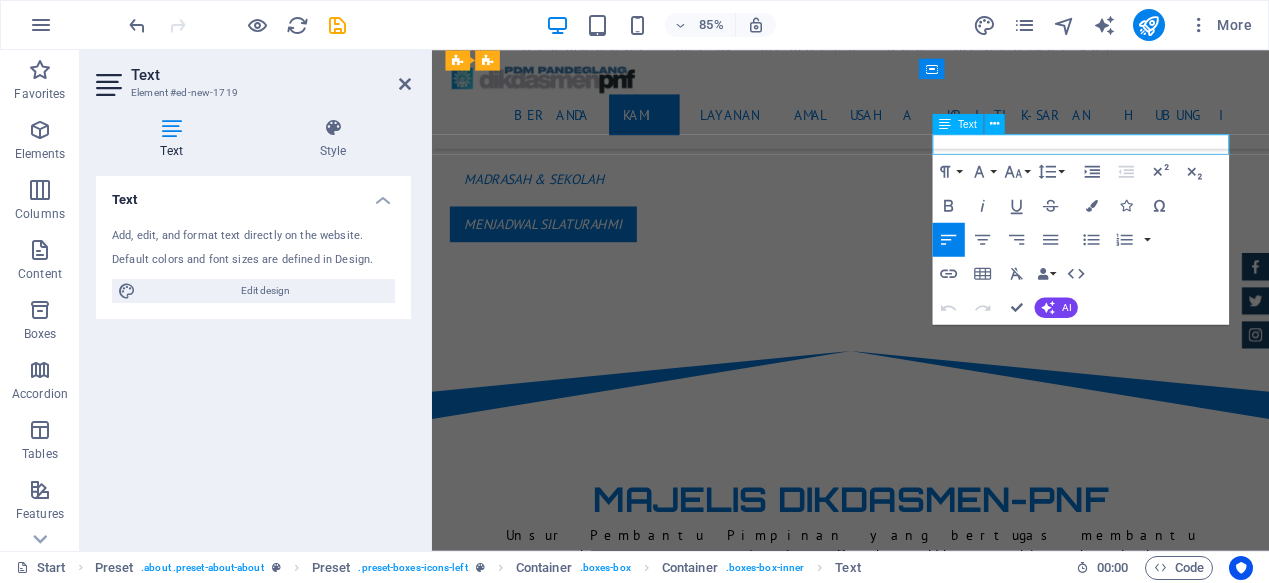 click on "Allah membenci pengkhianat" at bounding box center (925, 1954) 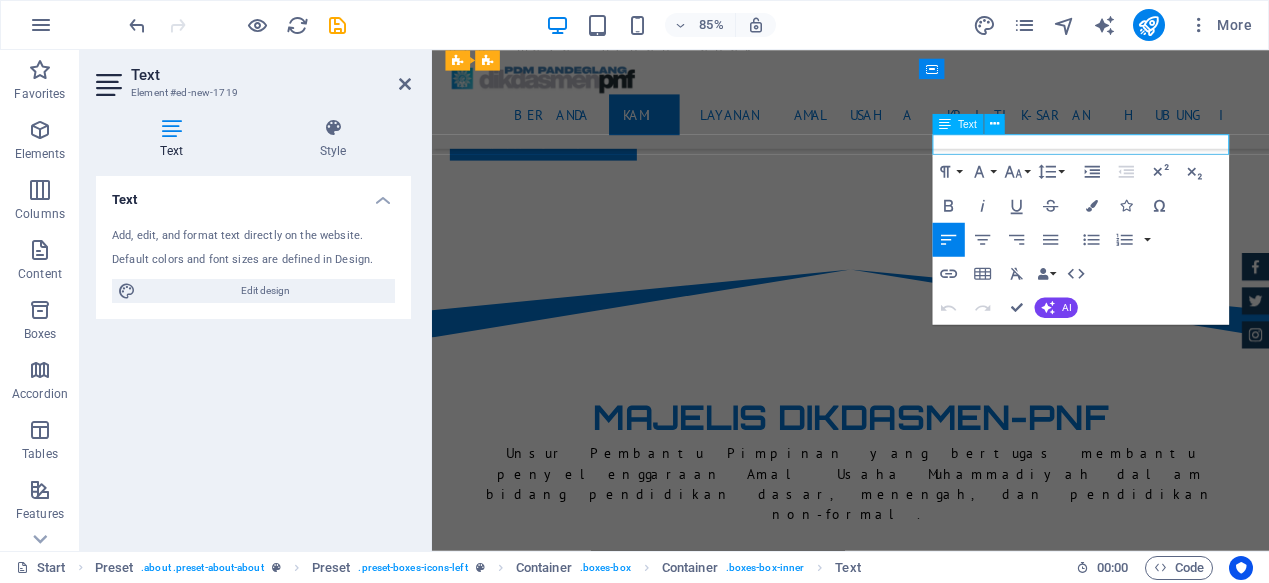 type 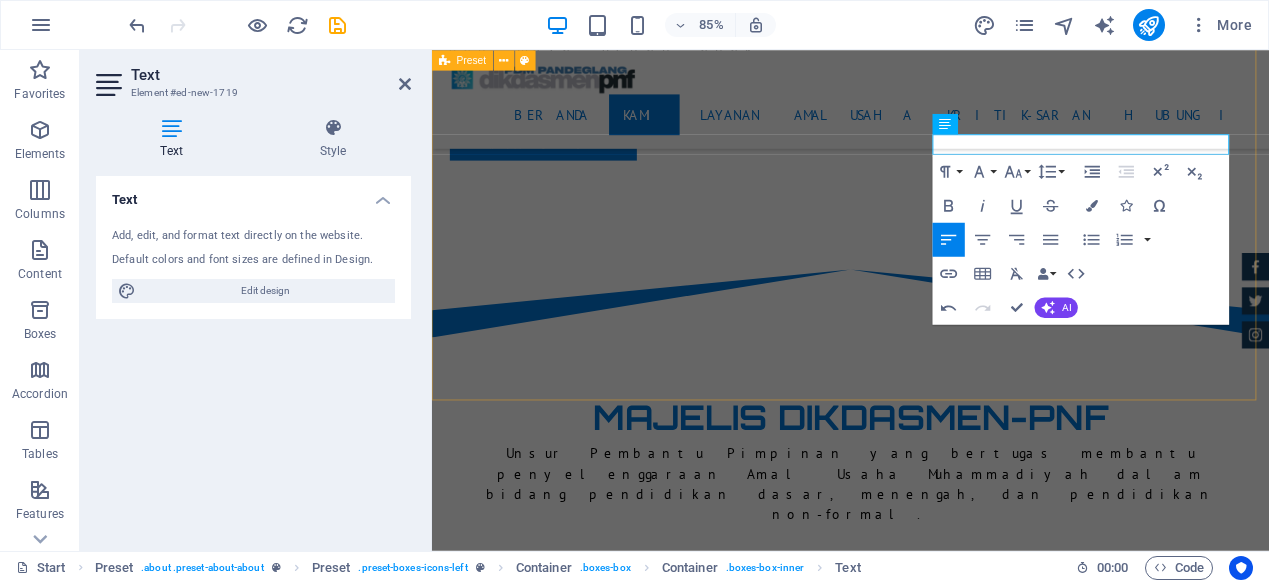 click on "MAJELIS DIKDASMEN-PNF Unsur Pembantu Pimpinan yang bertugas membantu penyelenggaraan Amal Usaha Muhammadiyah dalam bidang pendidikan dasar, menengah, dan pendidikan non-formal. berkemajuan Hari ini harus lebih baik dari kemarin semata karena allah swt Tempat bergantung untuk keselamatan dunia dan kebahagiaan akhirat melayani Ikrar untuk menjadi manfaat bagi orang lain jujur Kebohongan adalah pintu kehancuran amanah Allah membenci pengkhianat kerjasama Hidup manusia tidak untuk sendirian saling tolong menolong Satu kredit poin untuk yang memulai dalam meringankan saudaranya holistik-integratif Segala sesuatu dicipta Allah secara seimbang dan satu kesatuan" at bounding box center [924, 1427] 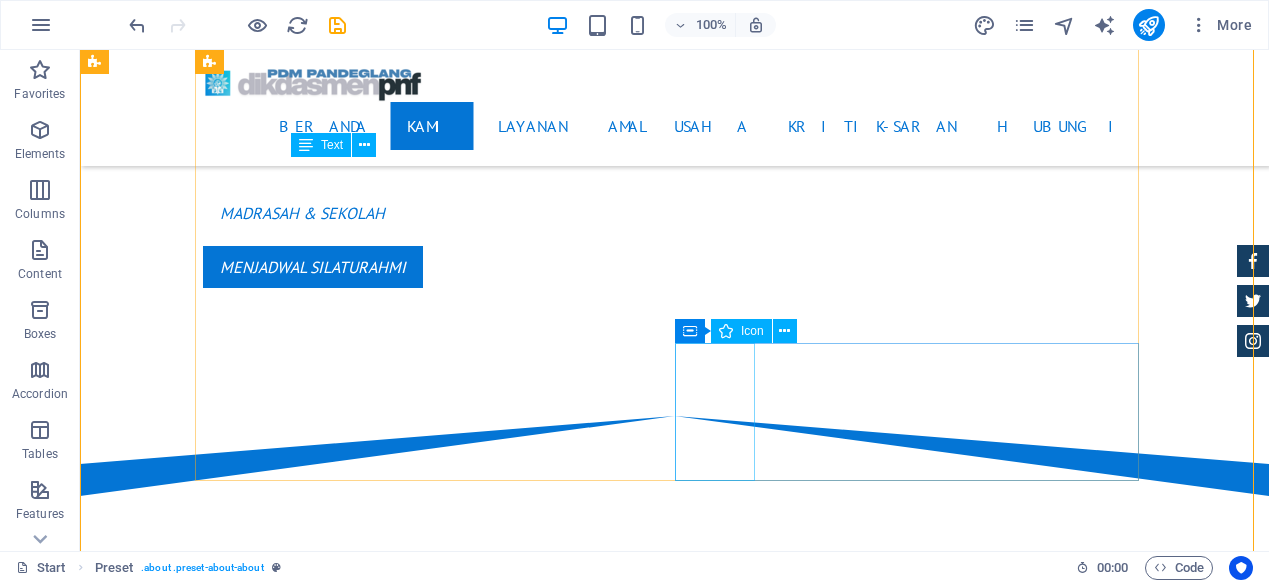 click at bounding box center [675, 2268] 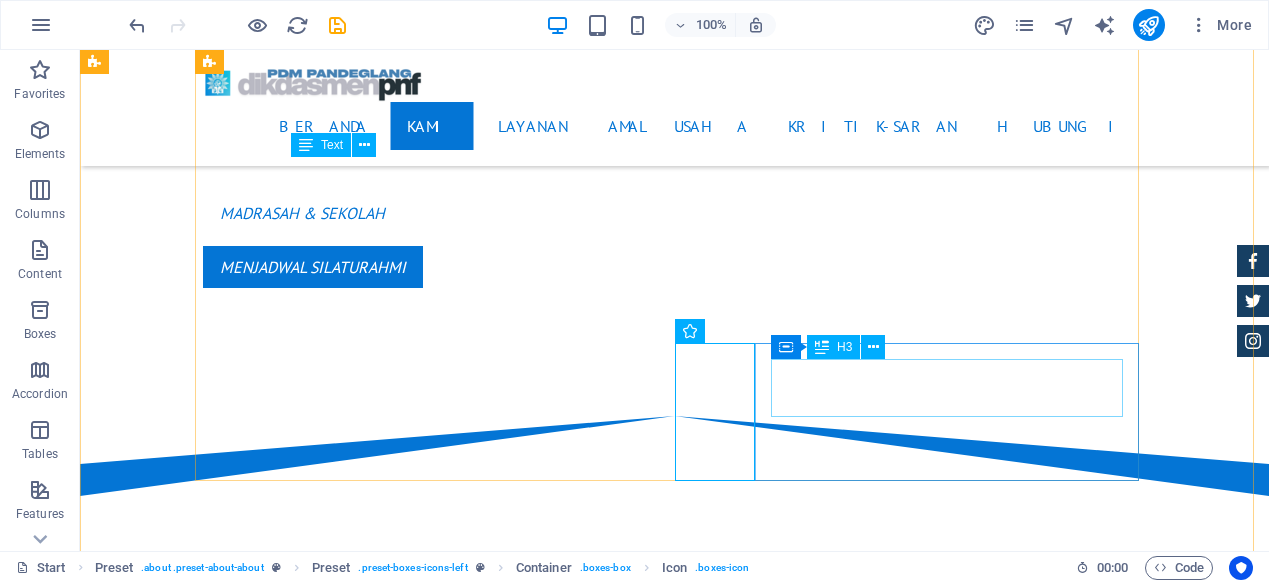click on "holistik-integratif" at bounding box center [675, 2353] 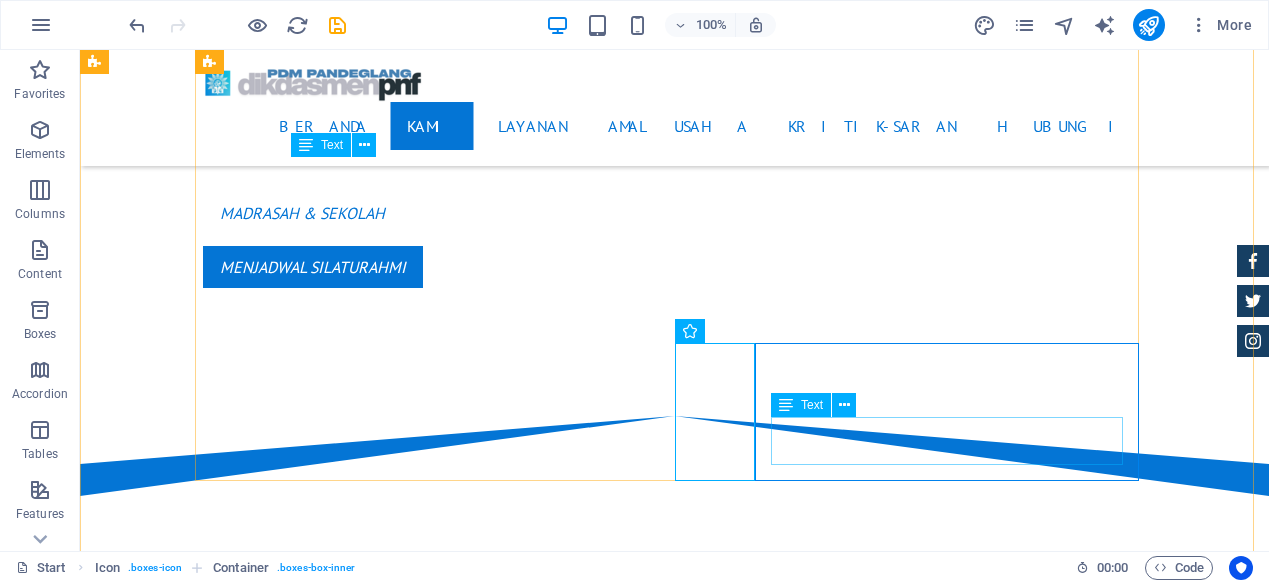 click on "Segala sesuatu dicipta Allah secara seimbang dan satu kesatuan" at bounding box center (675, 2406) 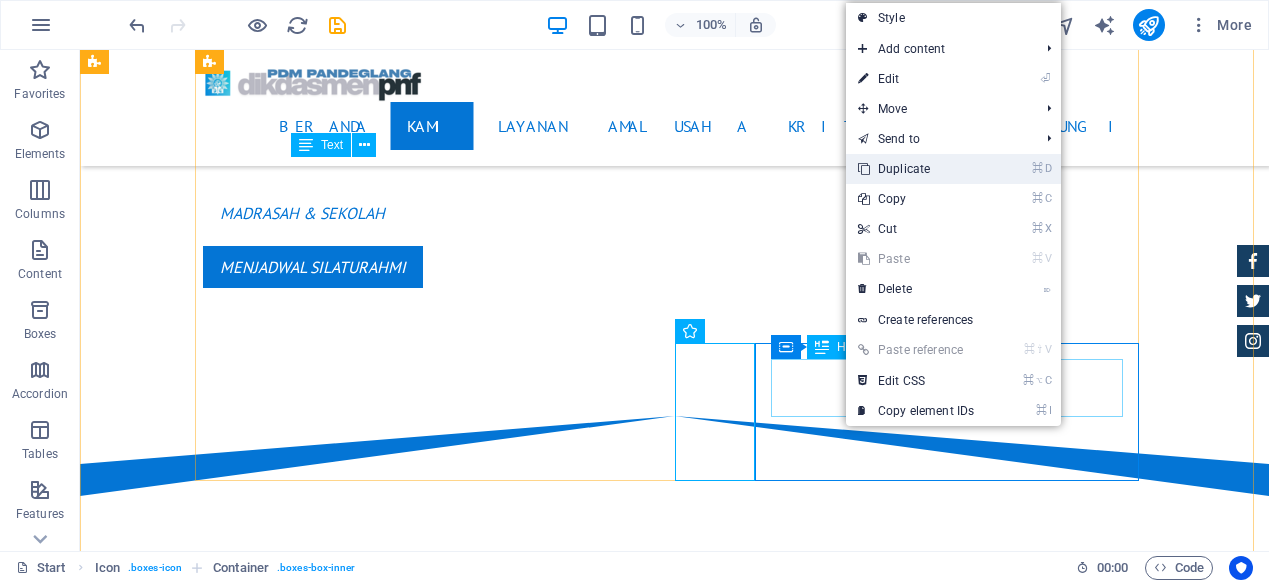 click on "⌘ D  Duplicate" at bounding box center (916, 169) 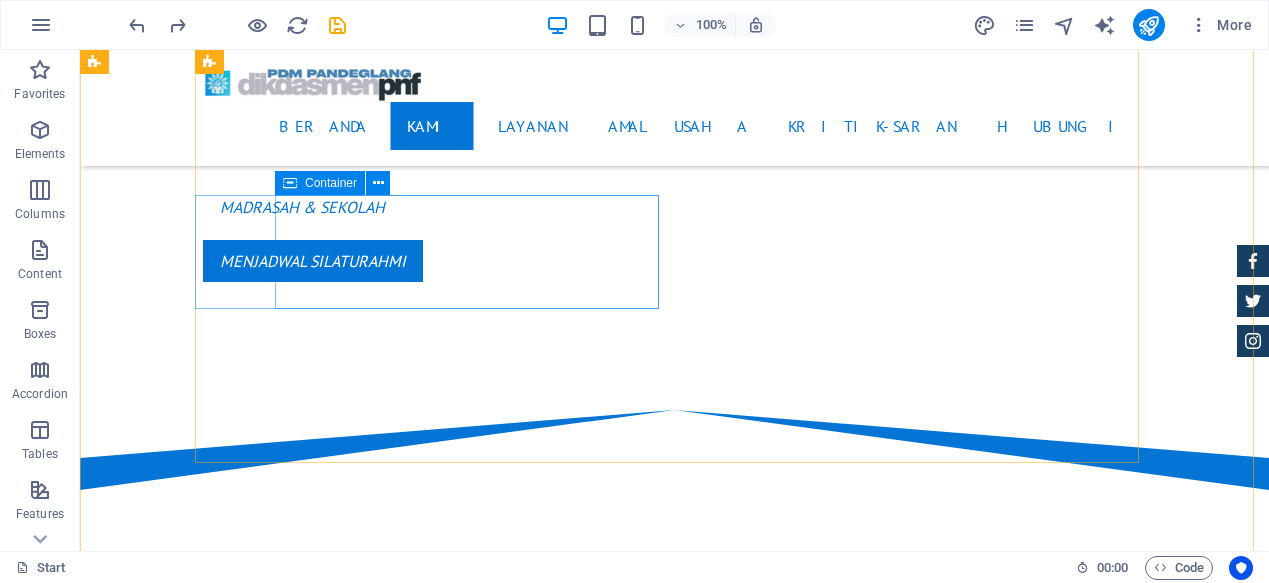 scroll, scrollTop: 1138, scrollLeft: 0, axis: vertical 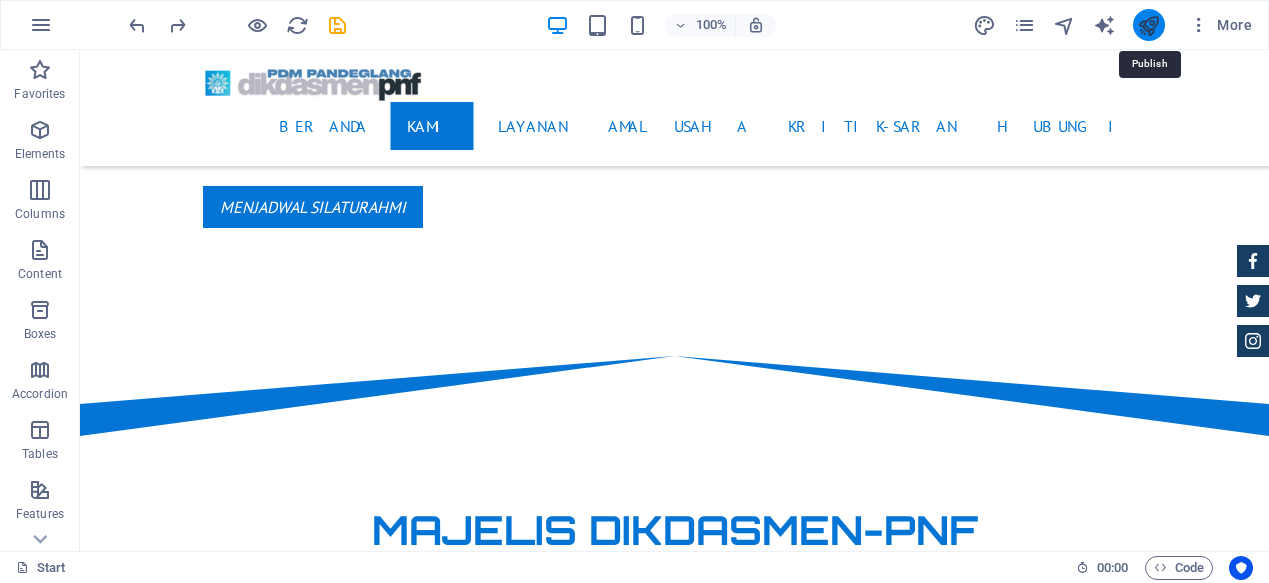 click at bounding box center [1148, 25] 